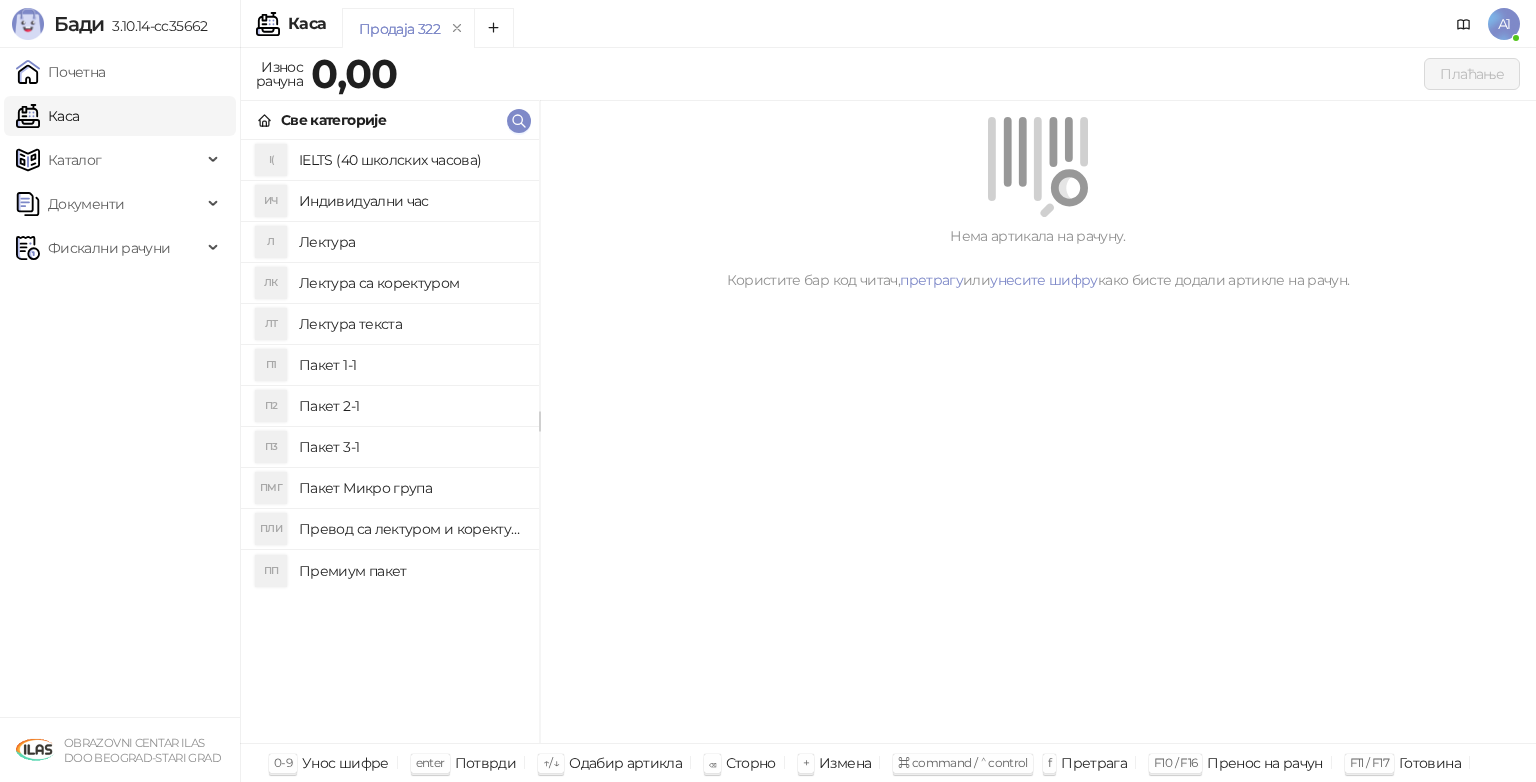 click on "Фискални рачуни" at bounding box center (109, 248) 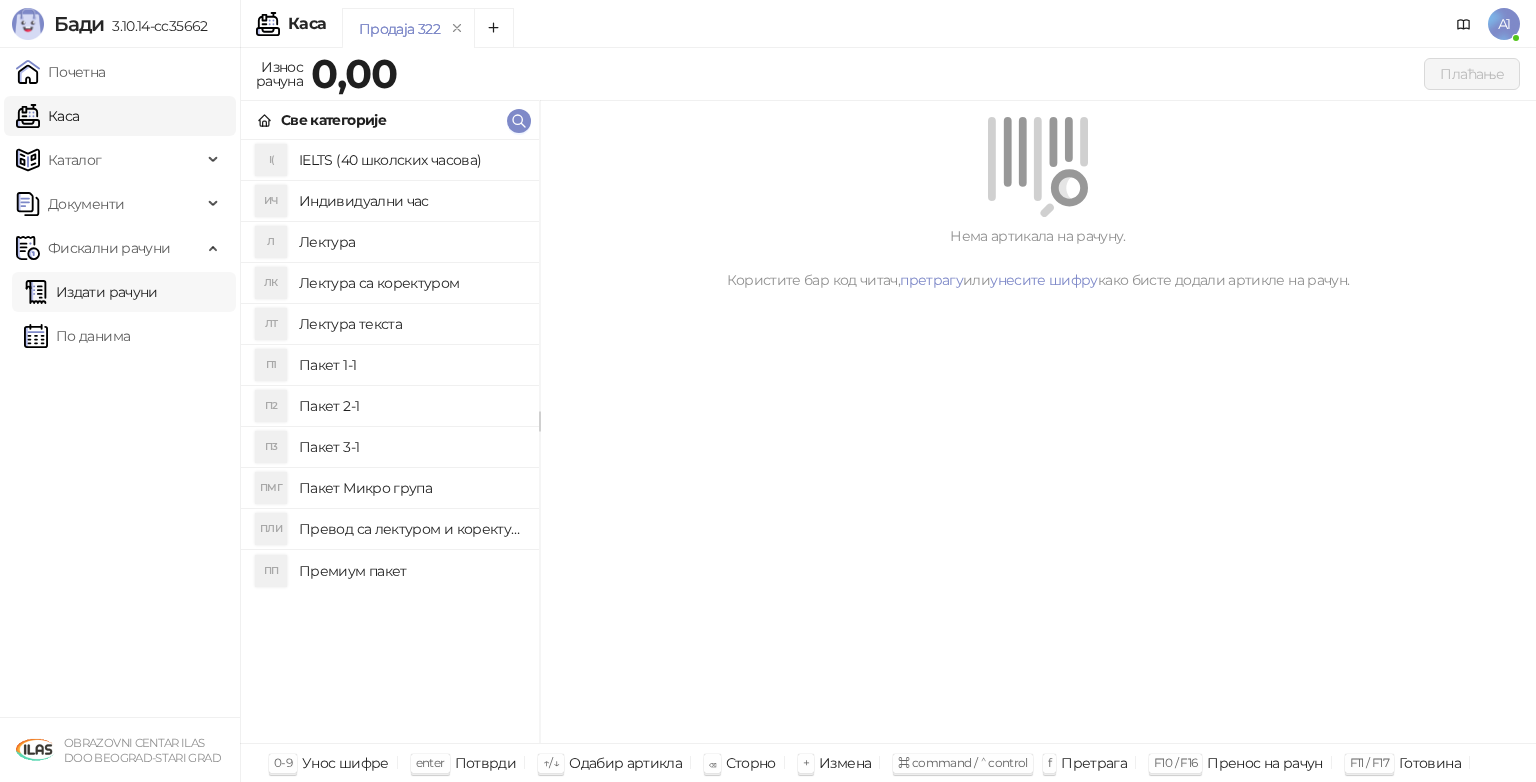 click on "Издати рачуни" at bounding box center (91, 292) 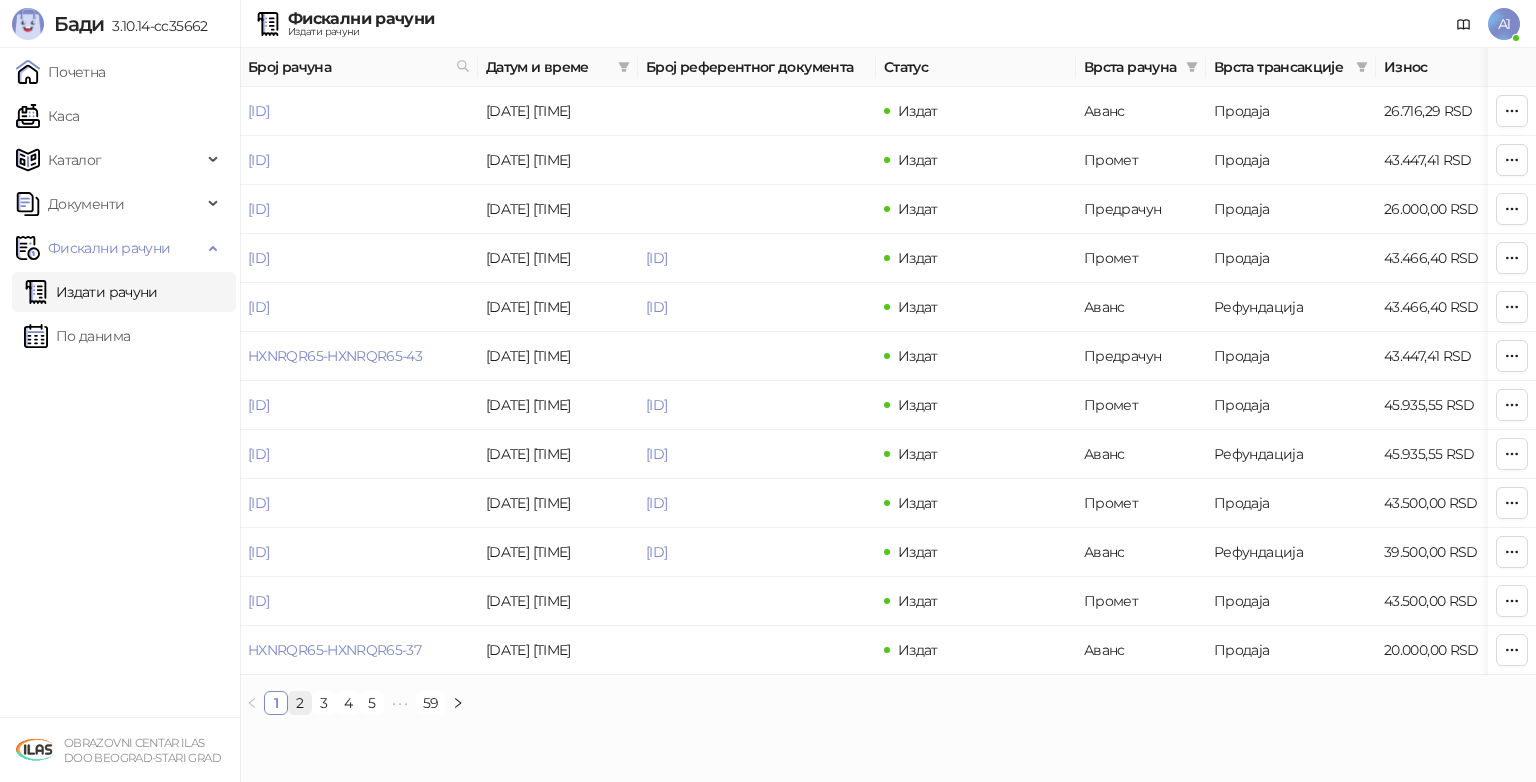 click on "2" at bounding box center [300, 703] 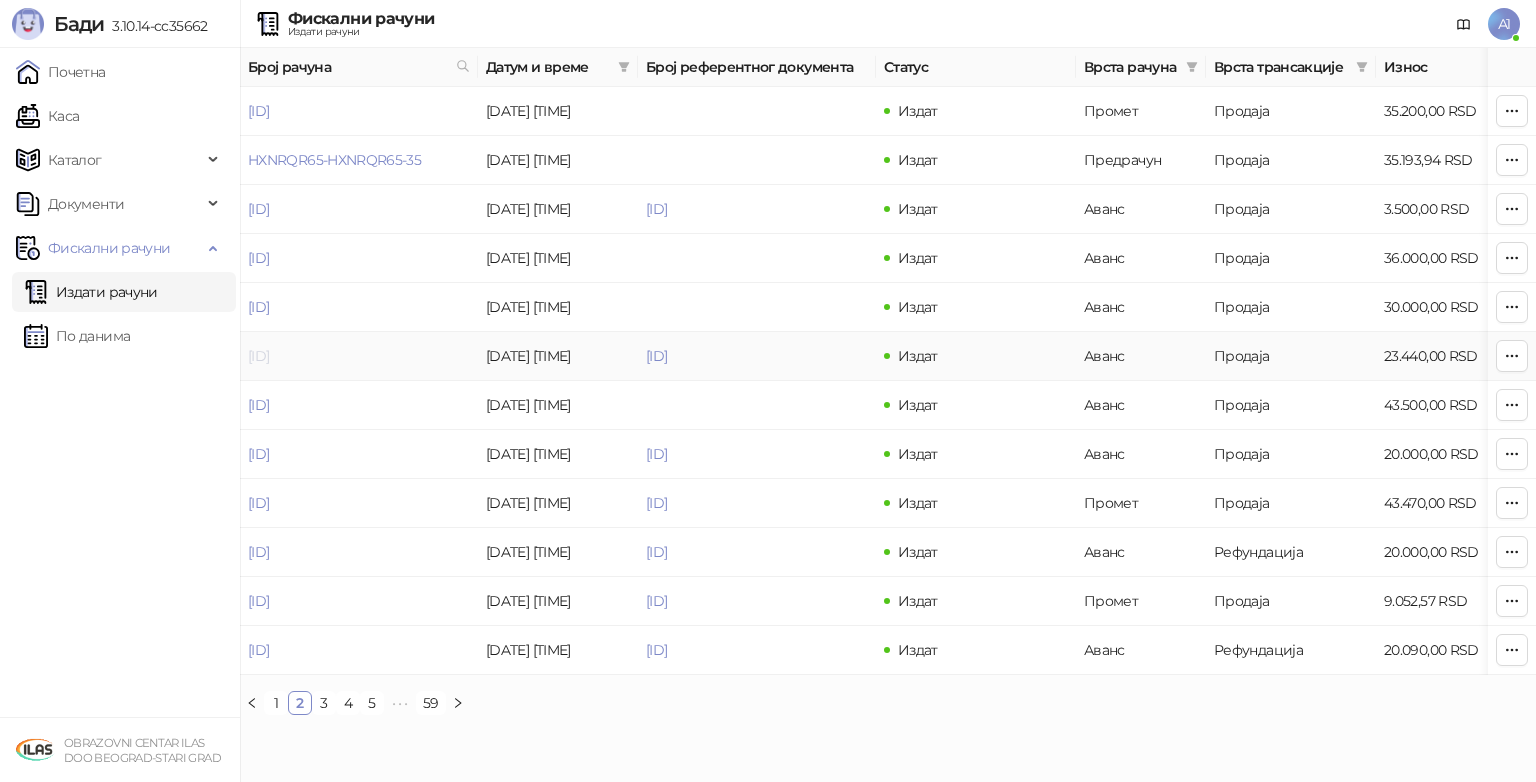 click on "[ID]" at bounding box center [258, 356] 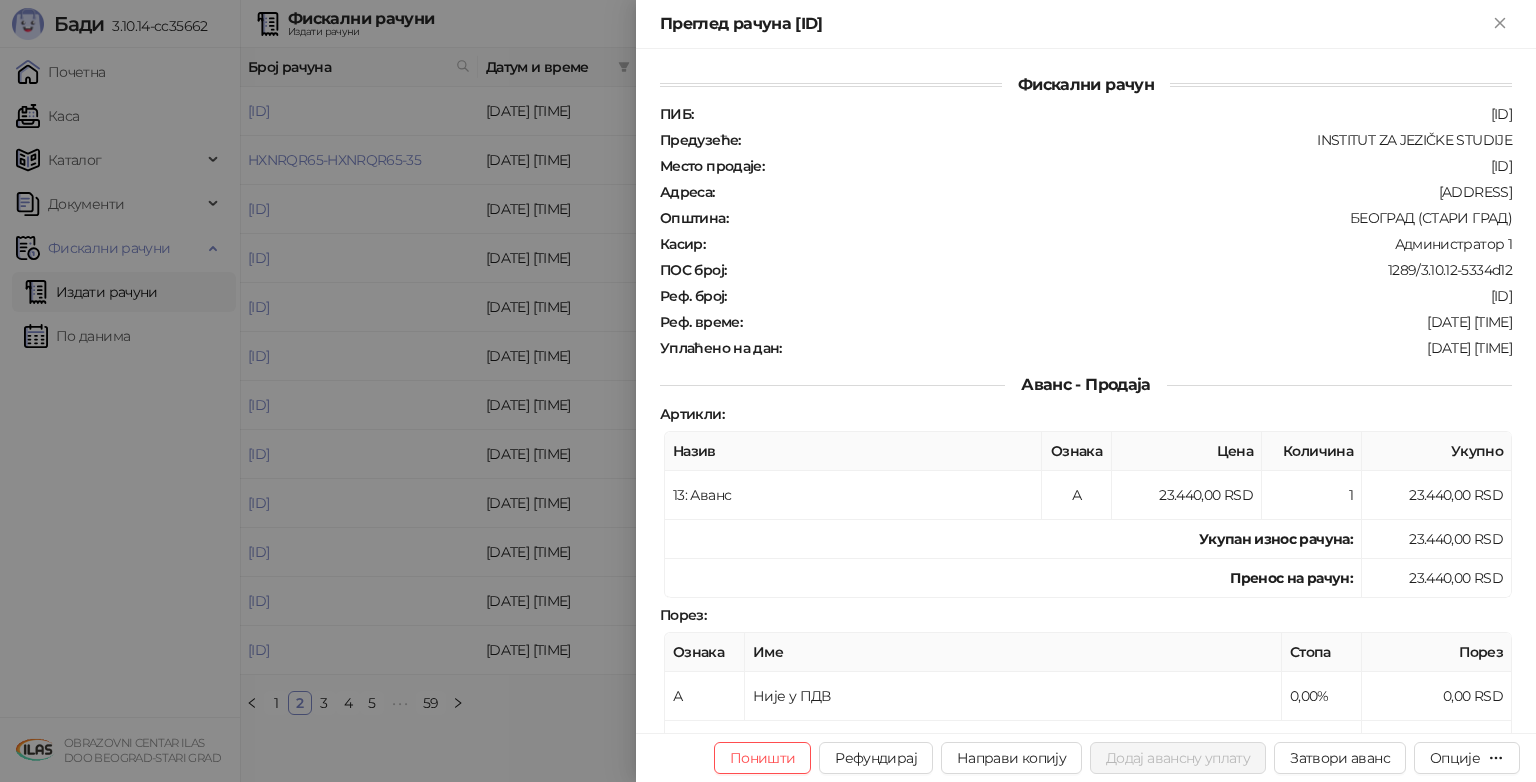 click at bounding box center [768, 391] 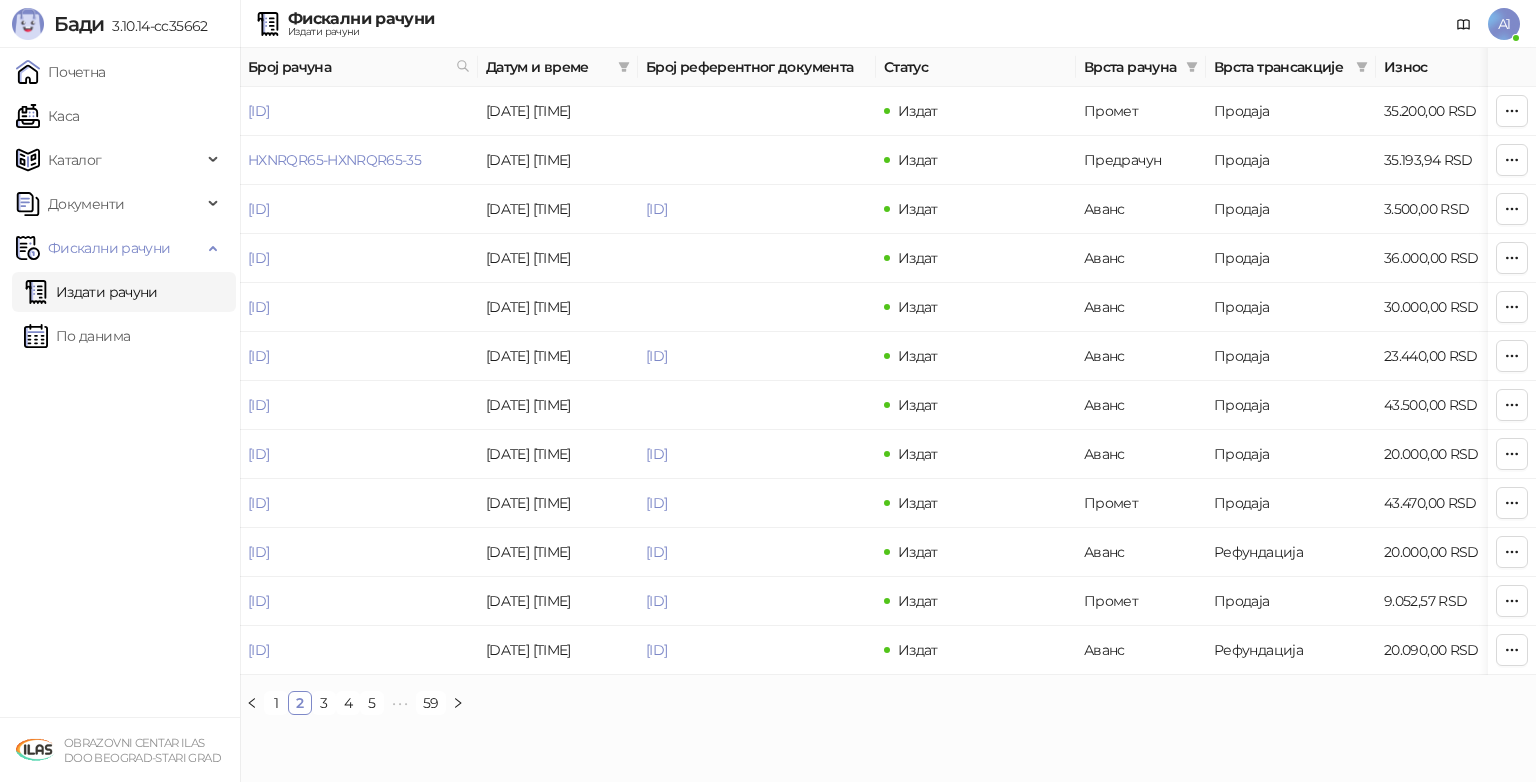 click on "3" at bounding box center (324, 703) 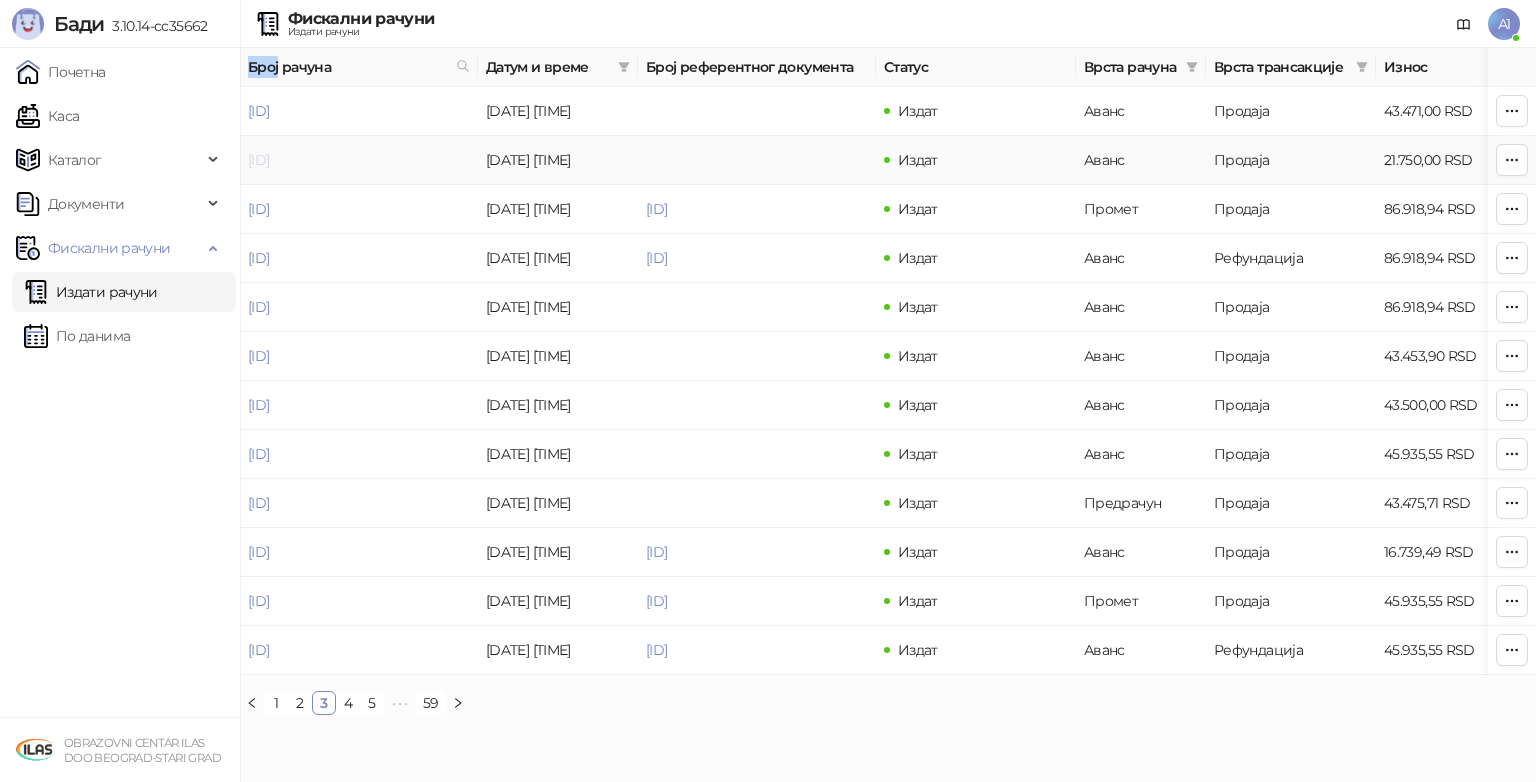click on "[ID]" at bounding box center (258, 160) 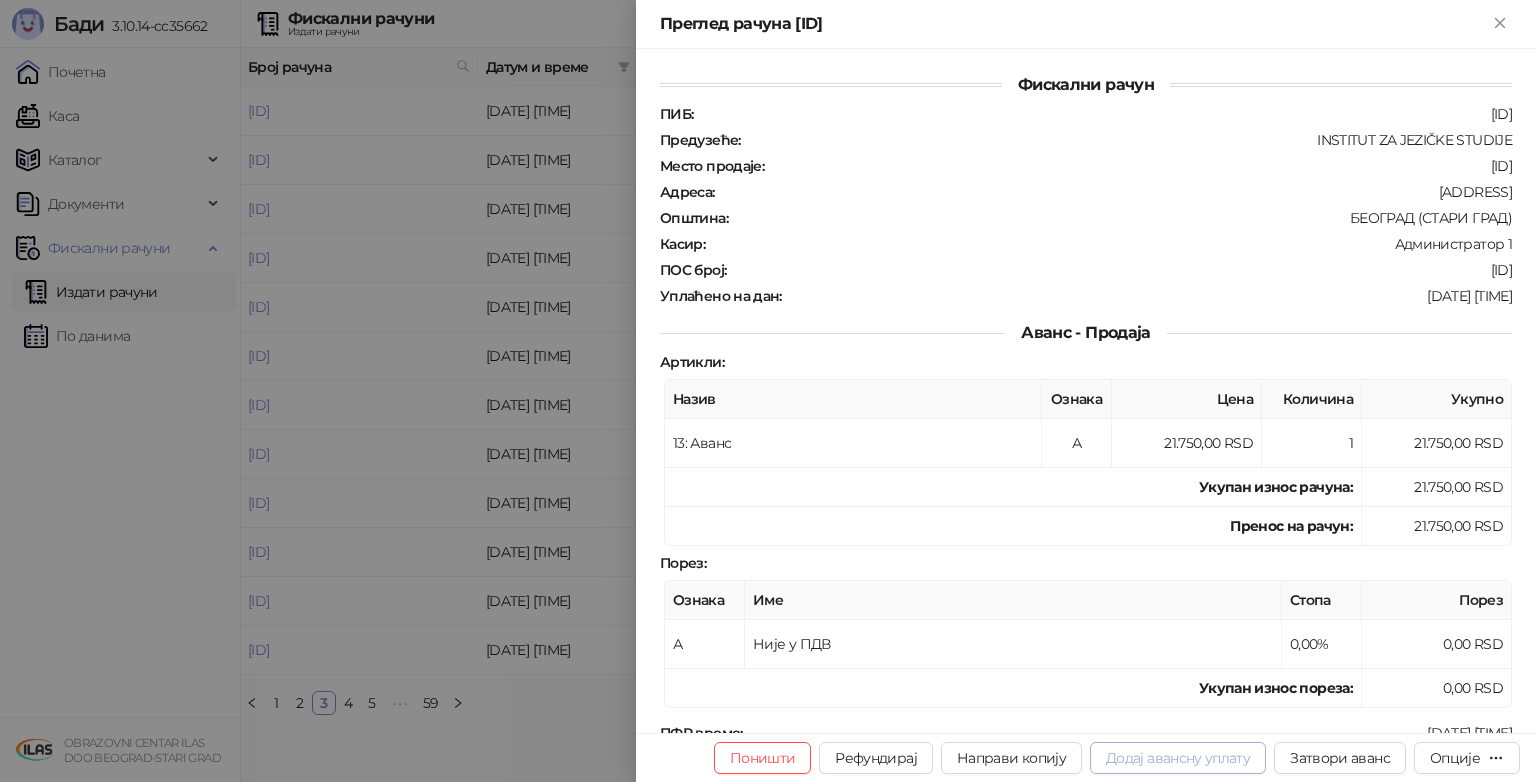 click on "Додај авансну уплату" at bounding box center (1178, 758) 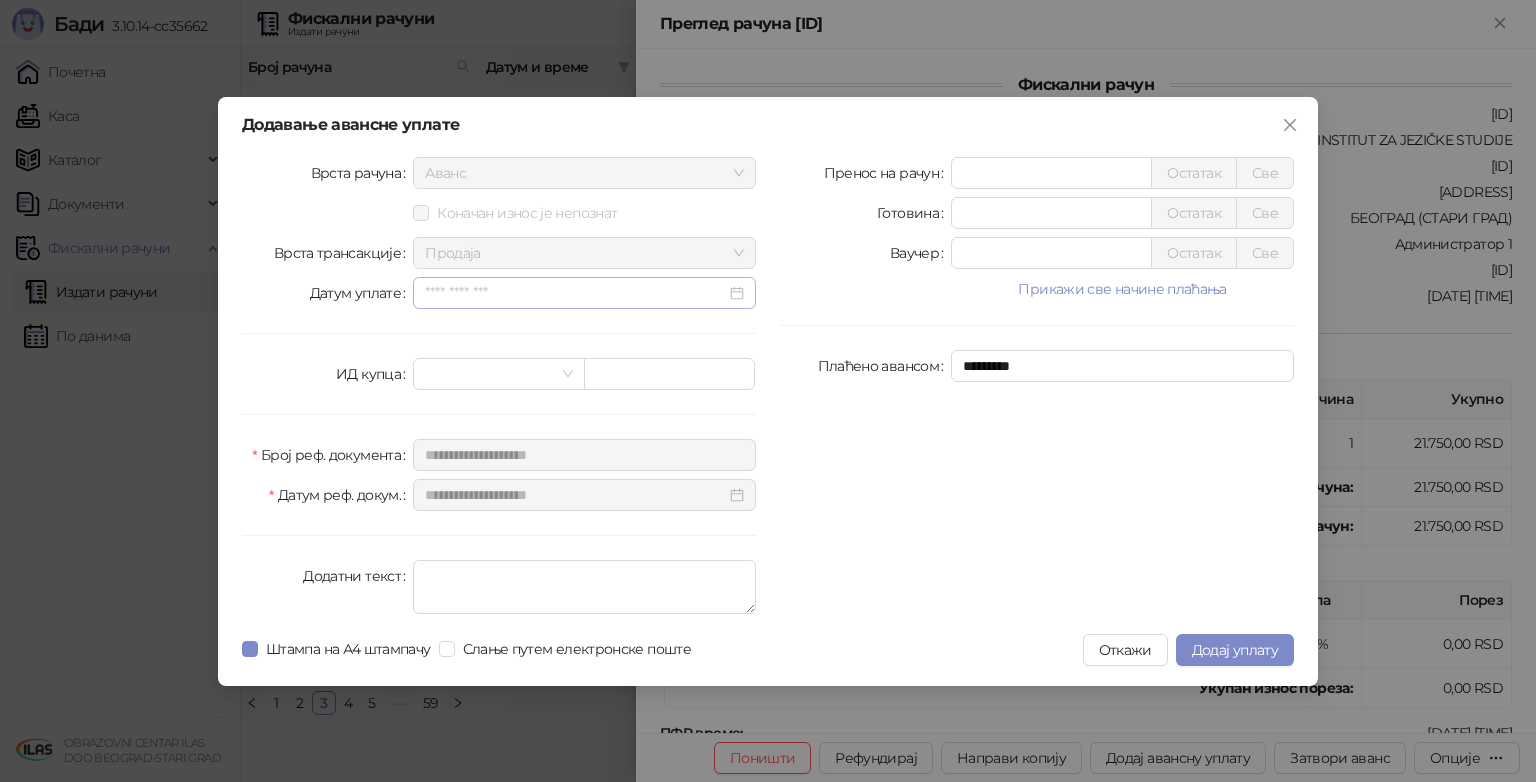 click at bounding box center [584, 293] 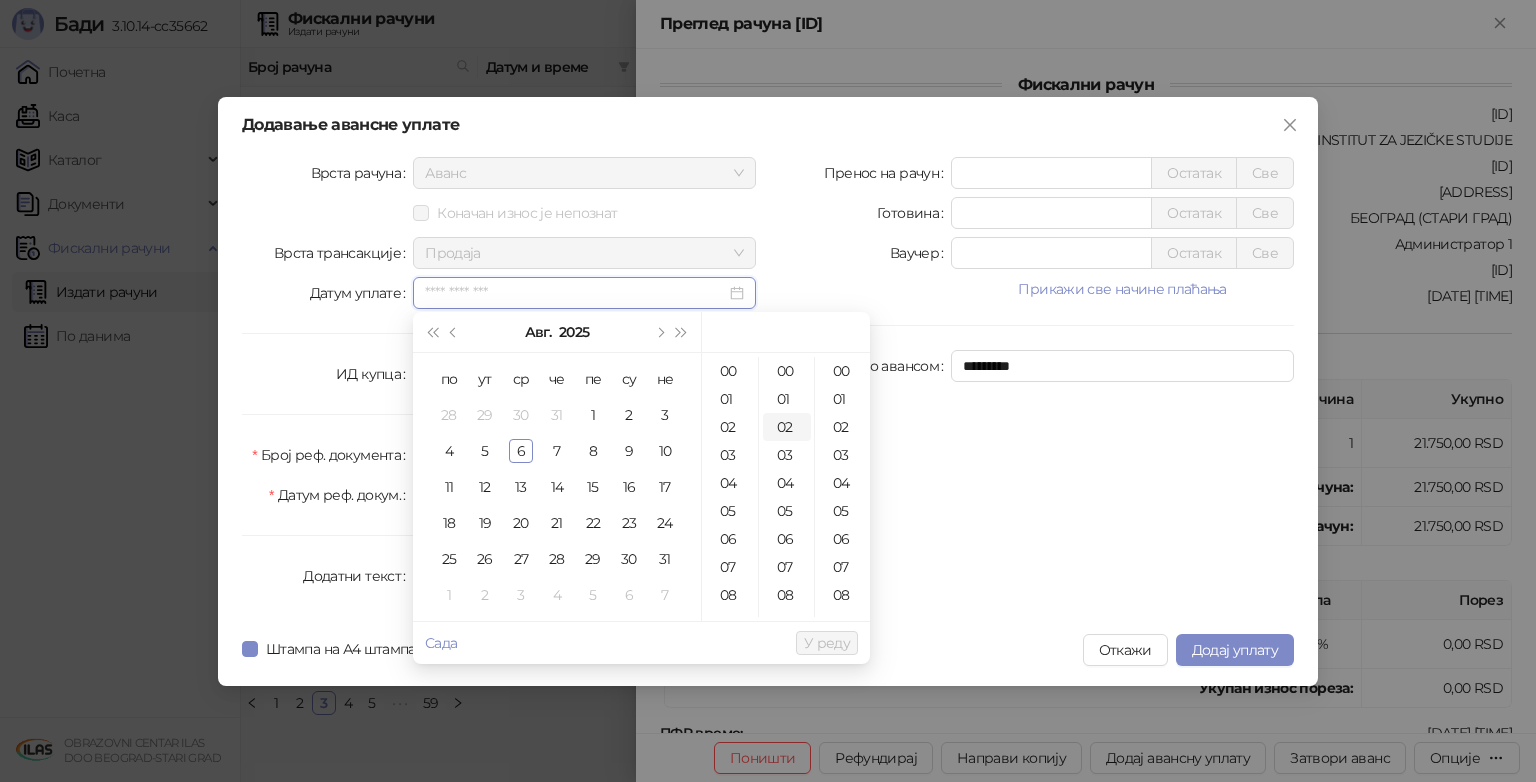 type on "**********" 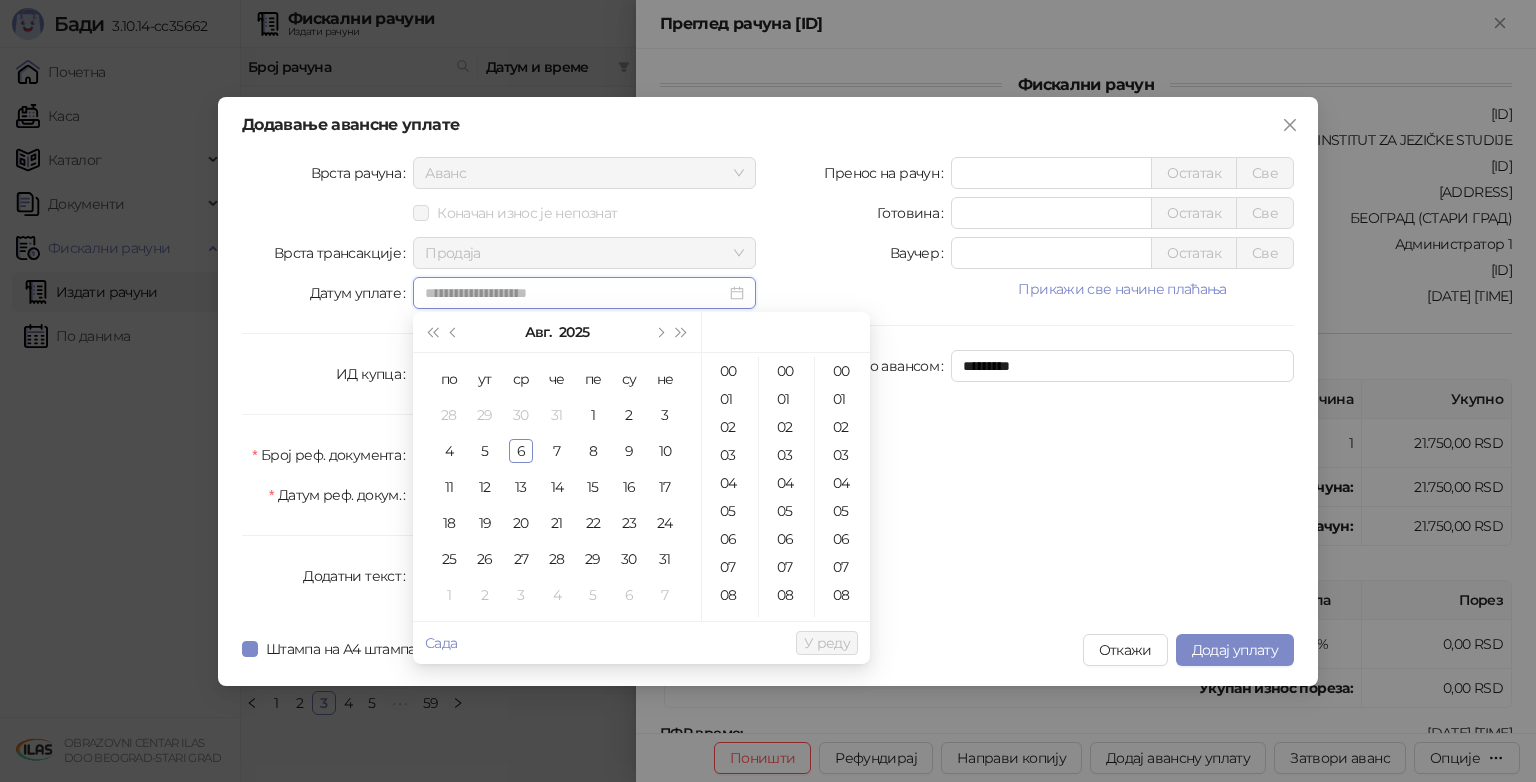 type on "**********" 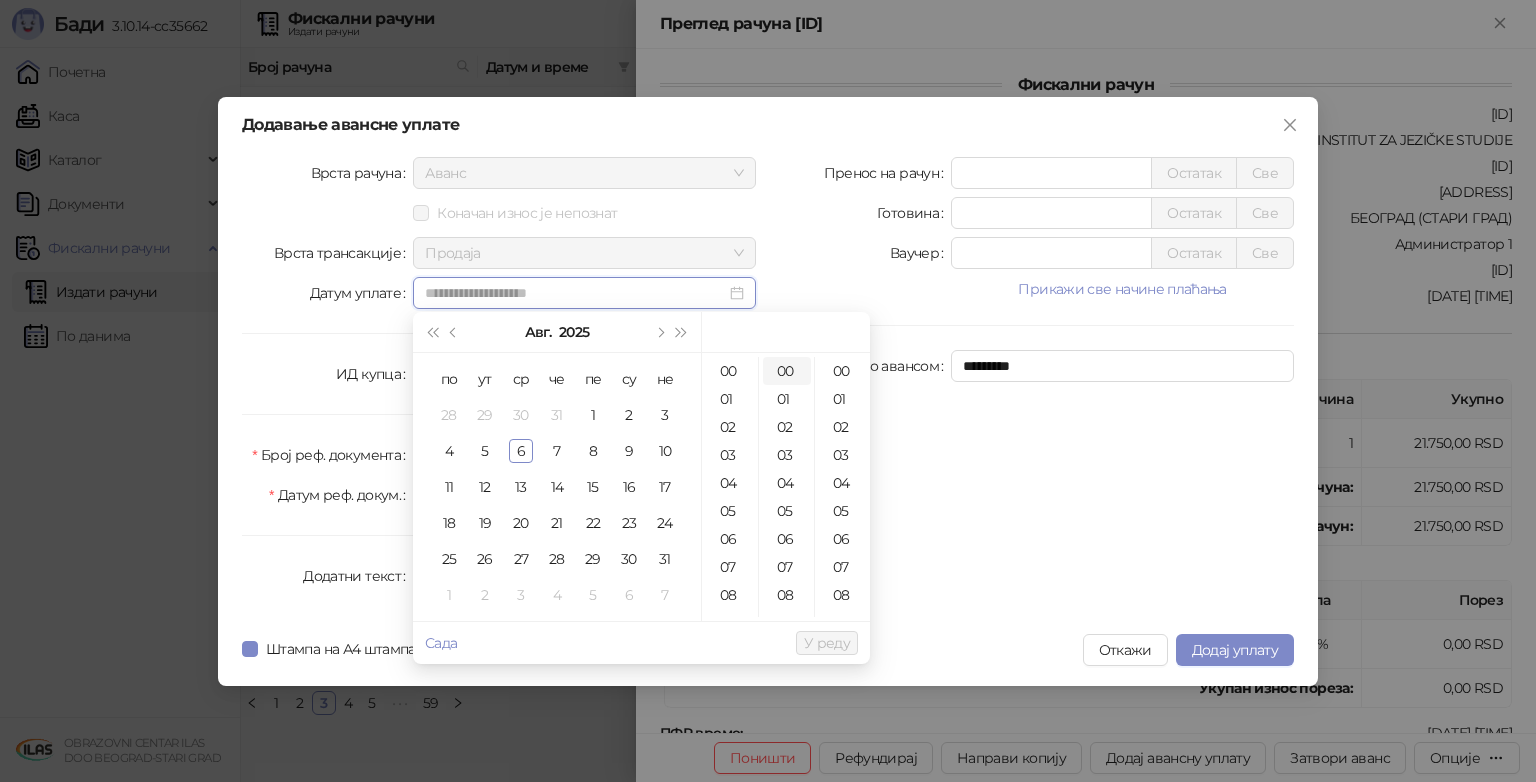 type on "**********" 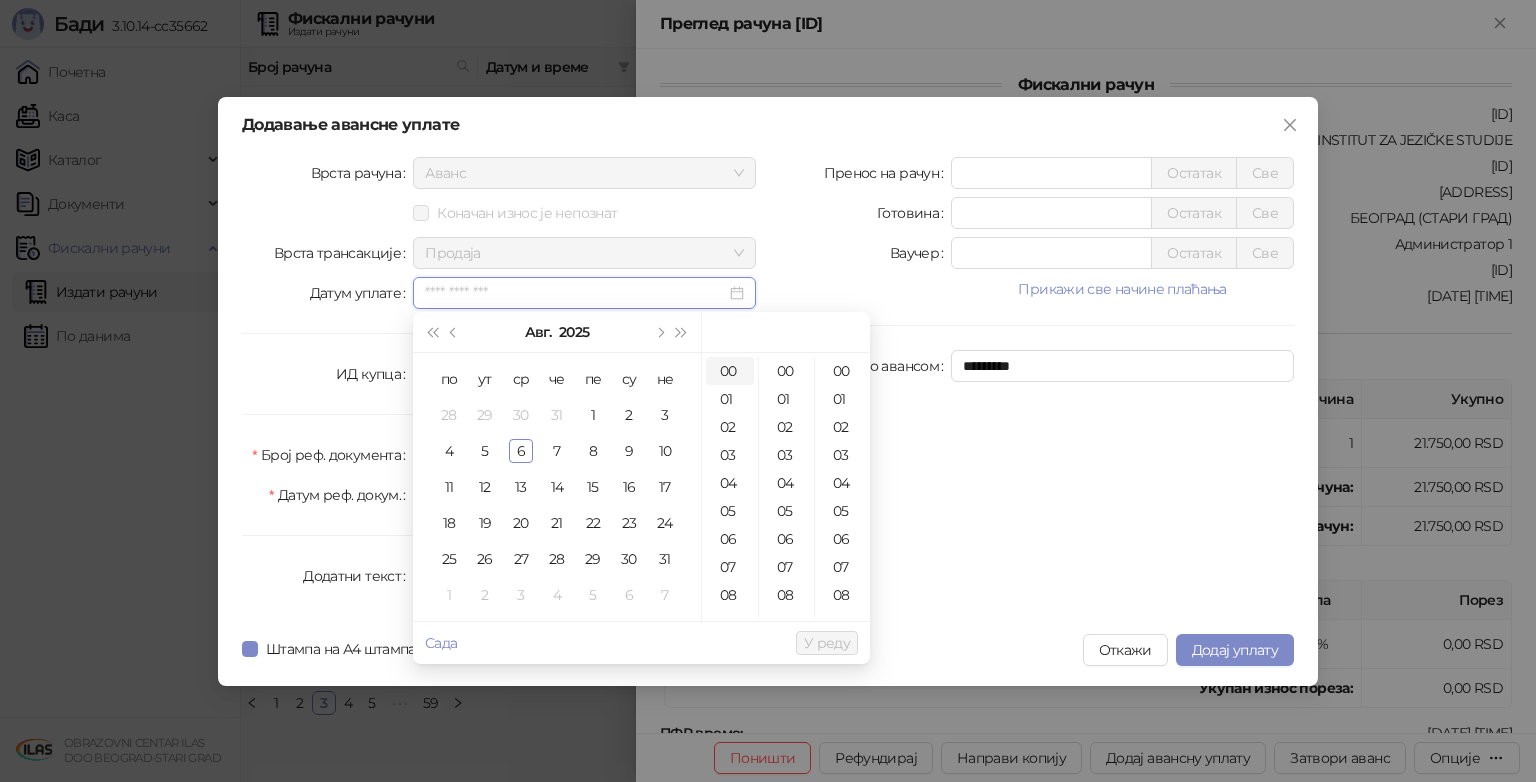 type on "**********" 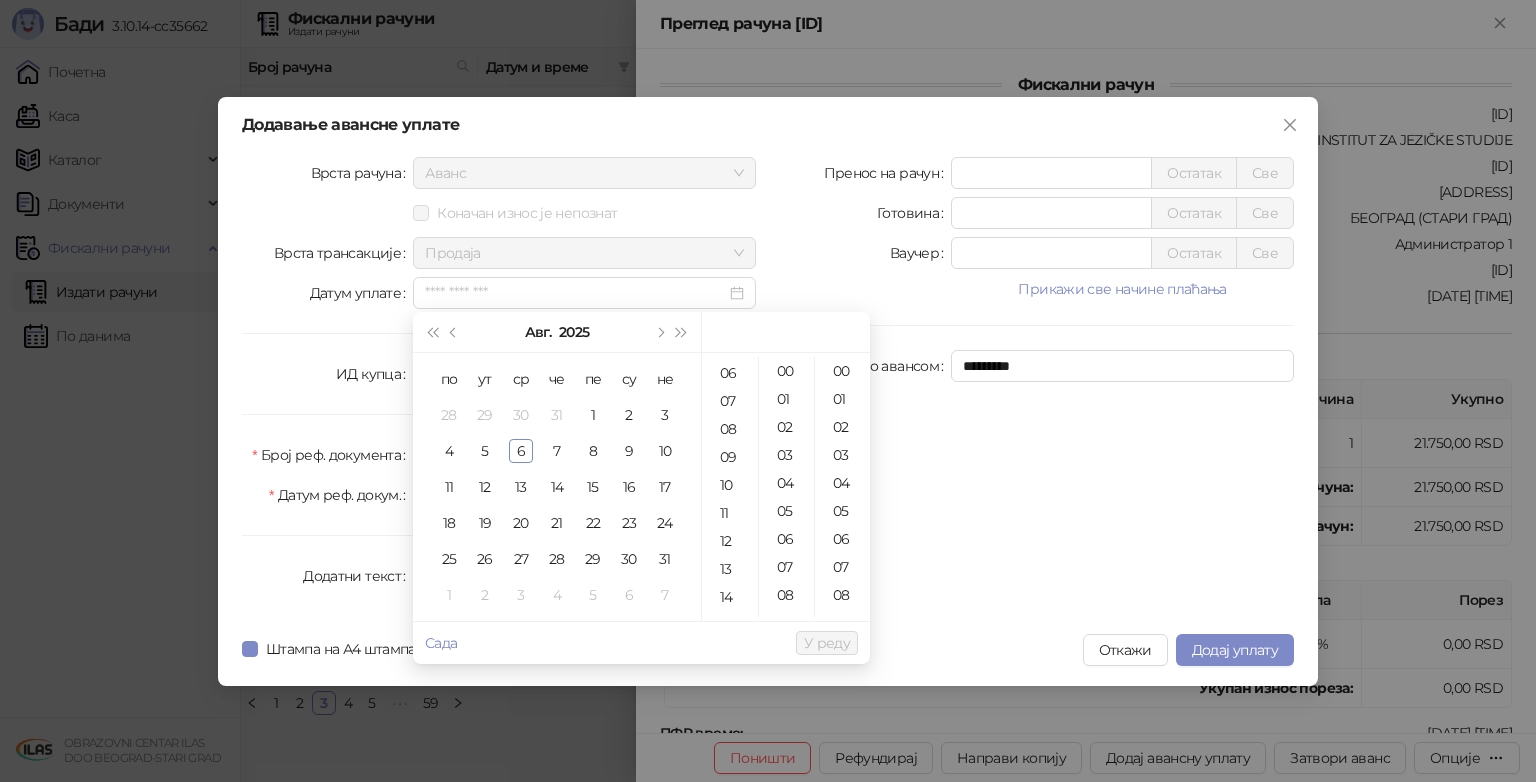 scroll, scrollTop: 286, scrollLeft: 0, axis: vertical 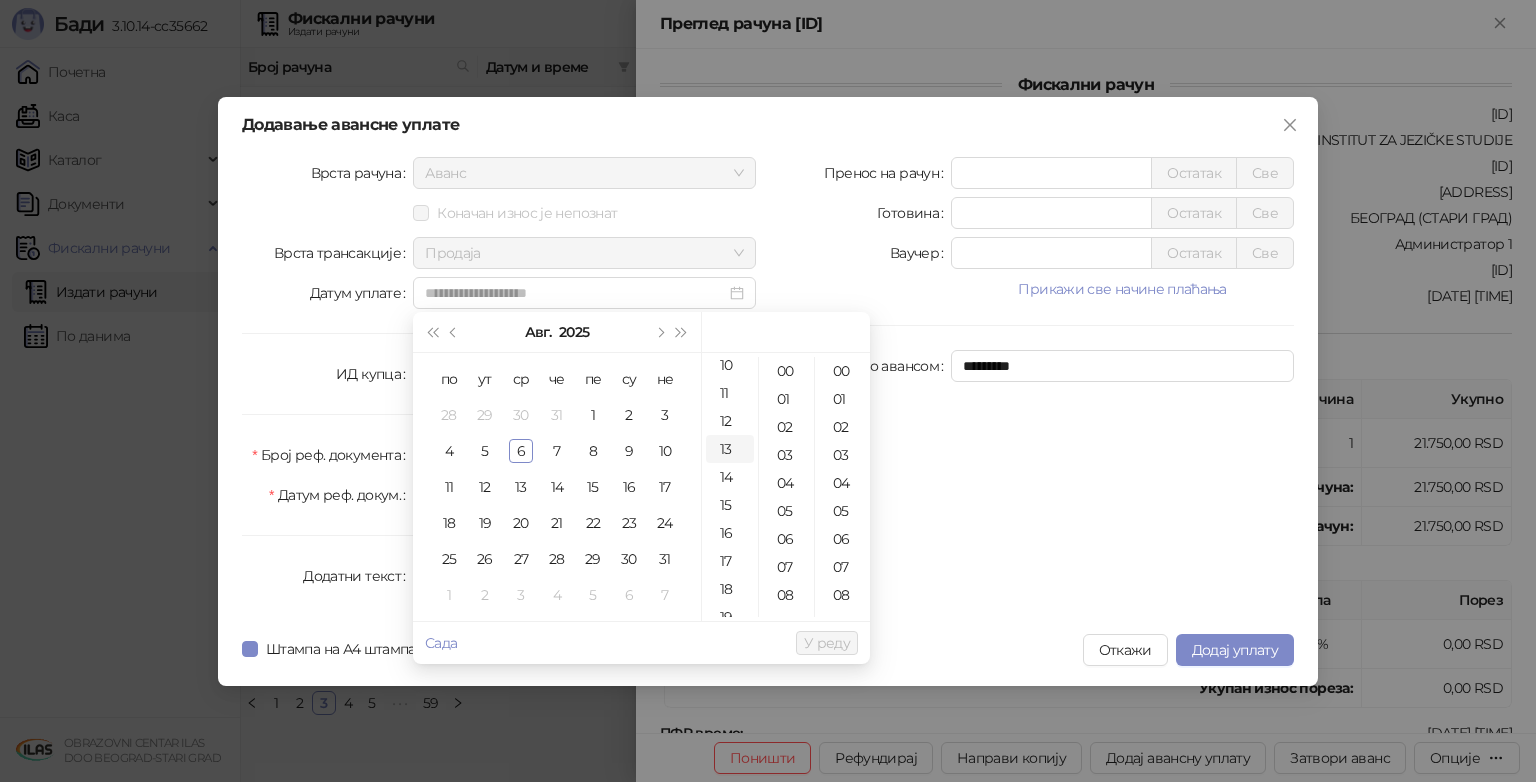 click on "13" at bounding box center (730, 449) 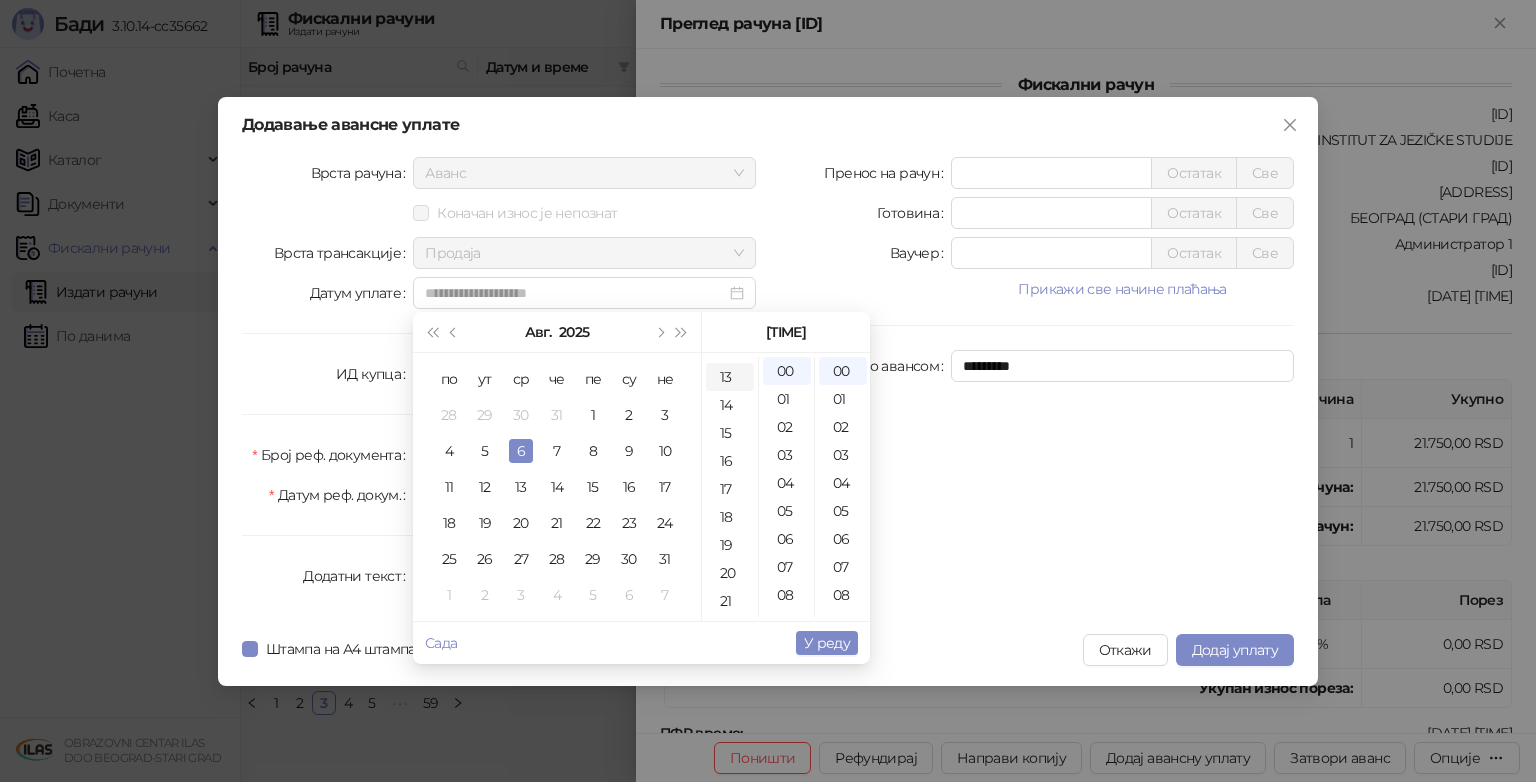 scroll, scrollTop: 362, scrollLeft: 0, axis: vertical 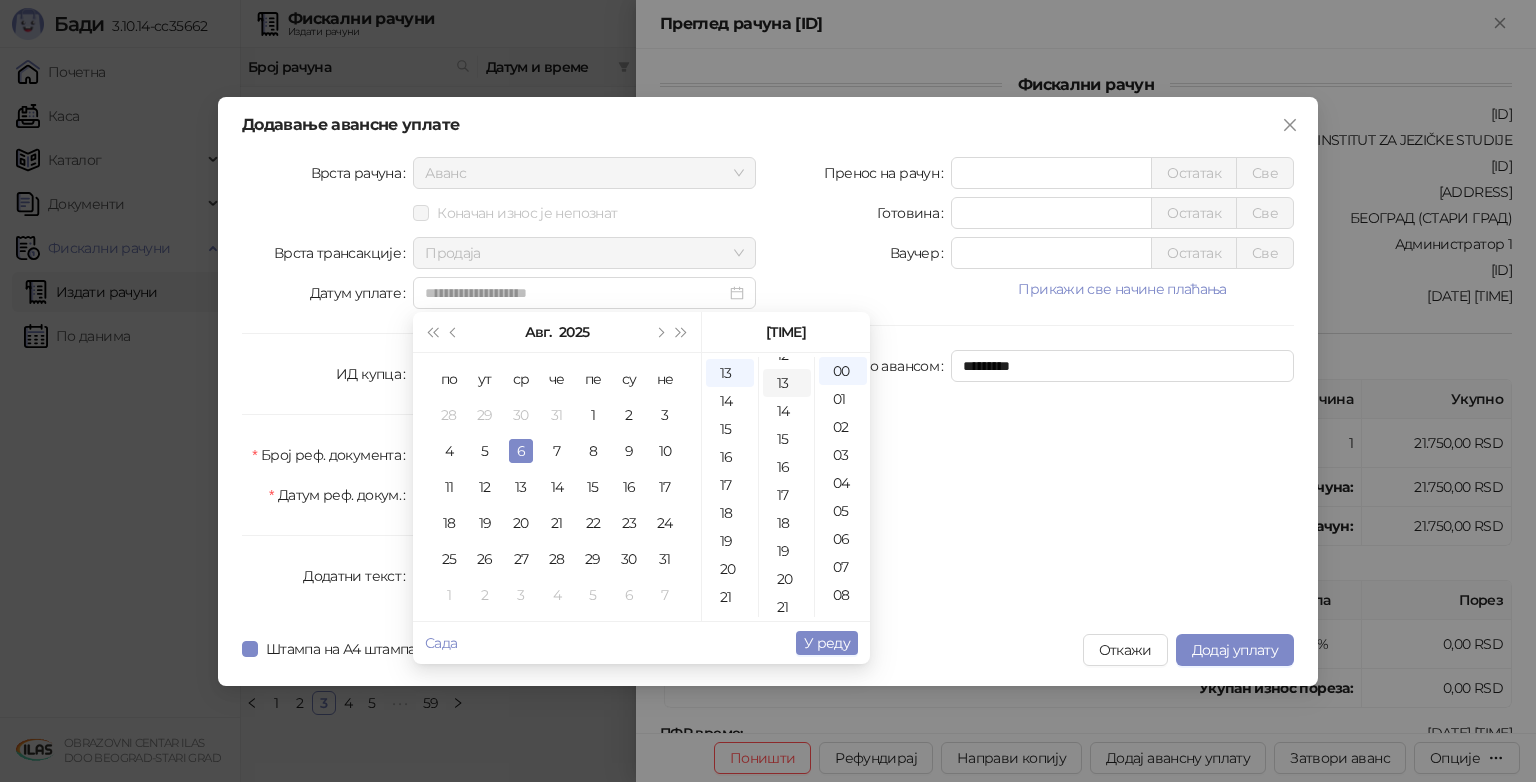 click on "13" at bounding box center [787, 383] 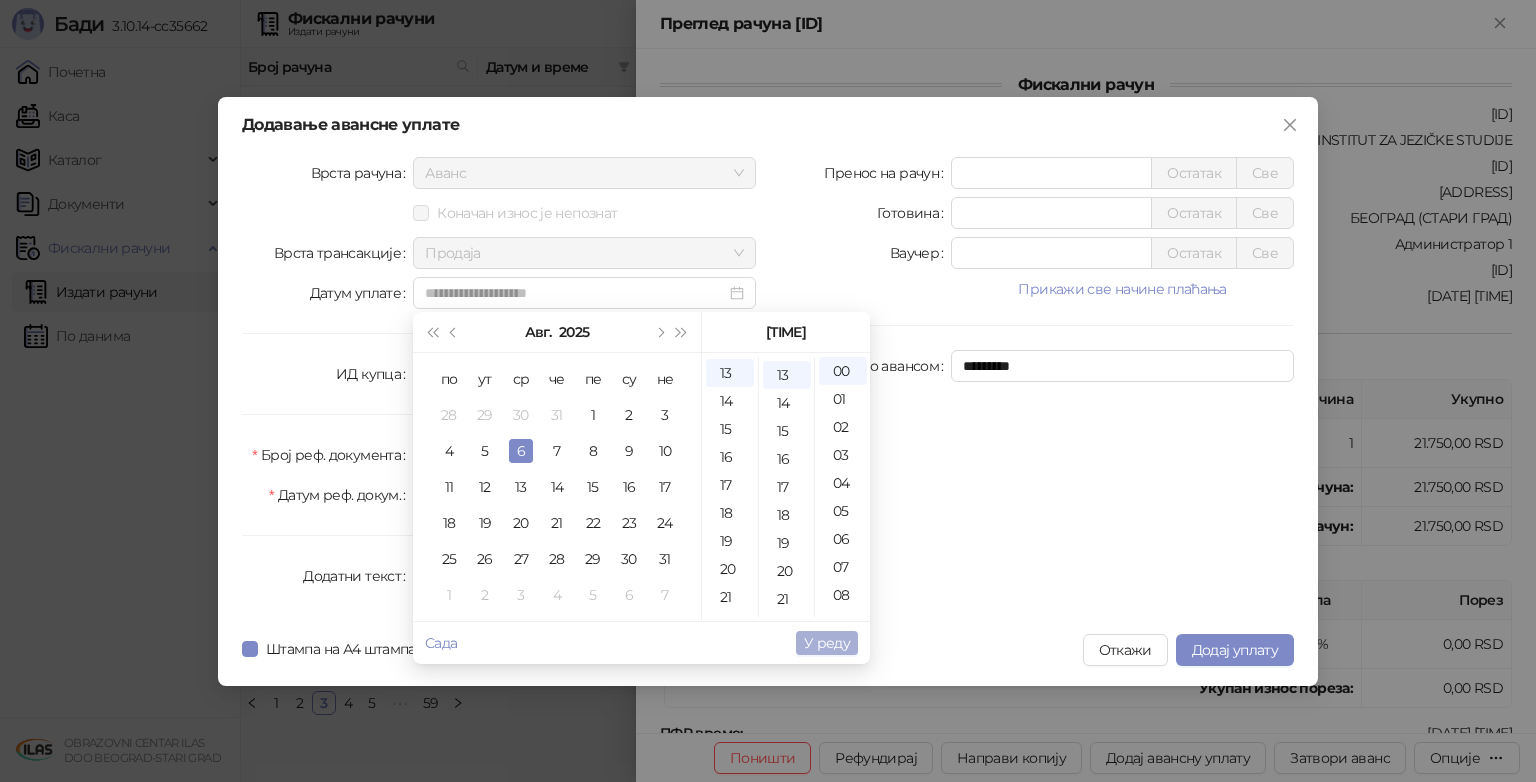 type on "**********" 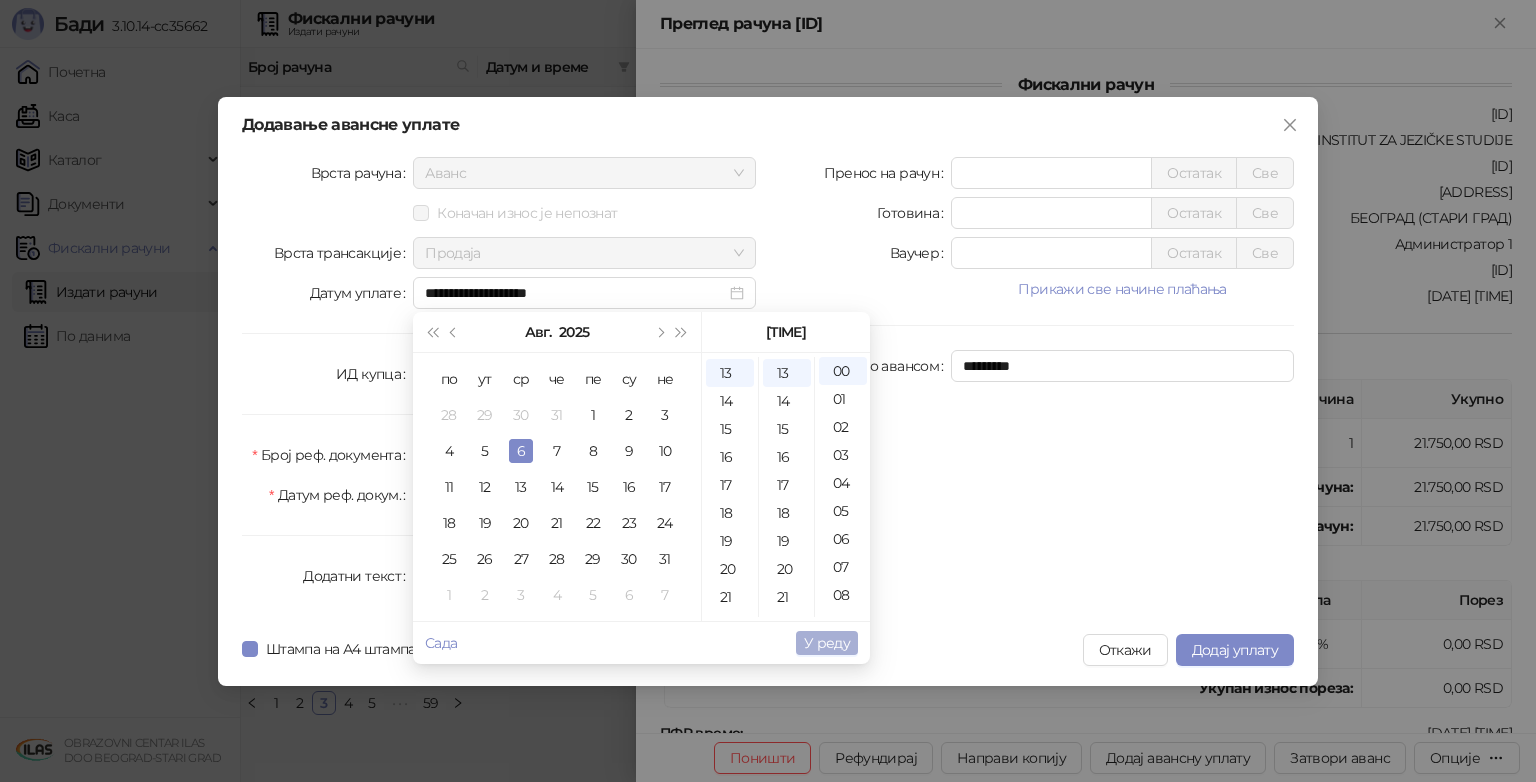 click on "У реду" at bounding box center [827, 643] 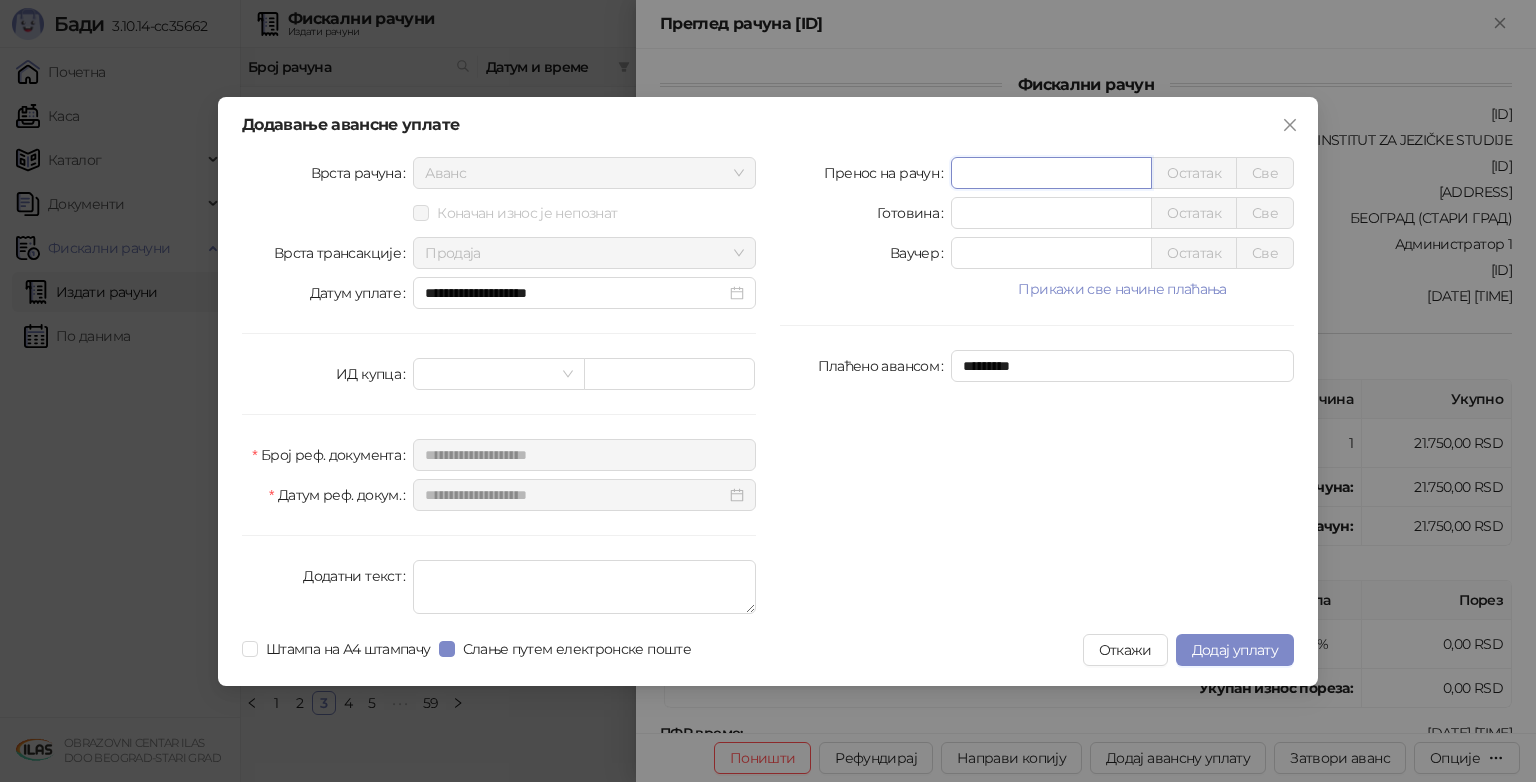 click on "*" at bounding box center [1051, 173] 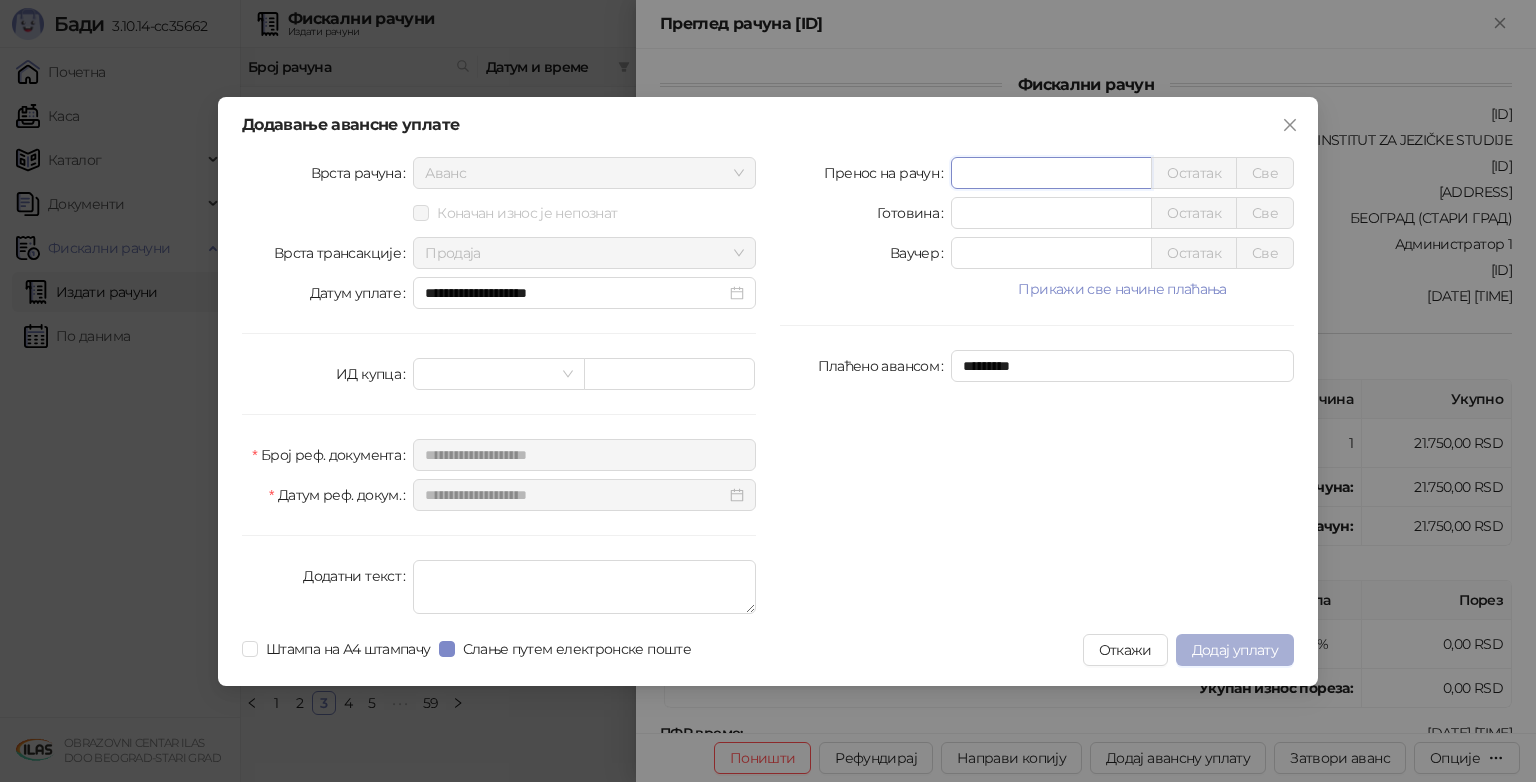 type on "*****" 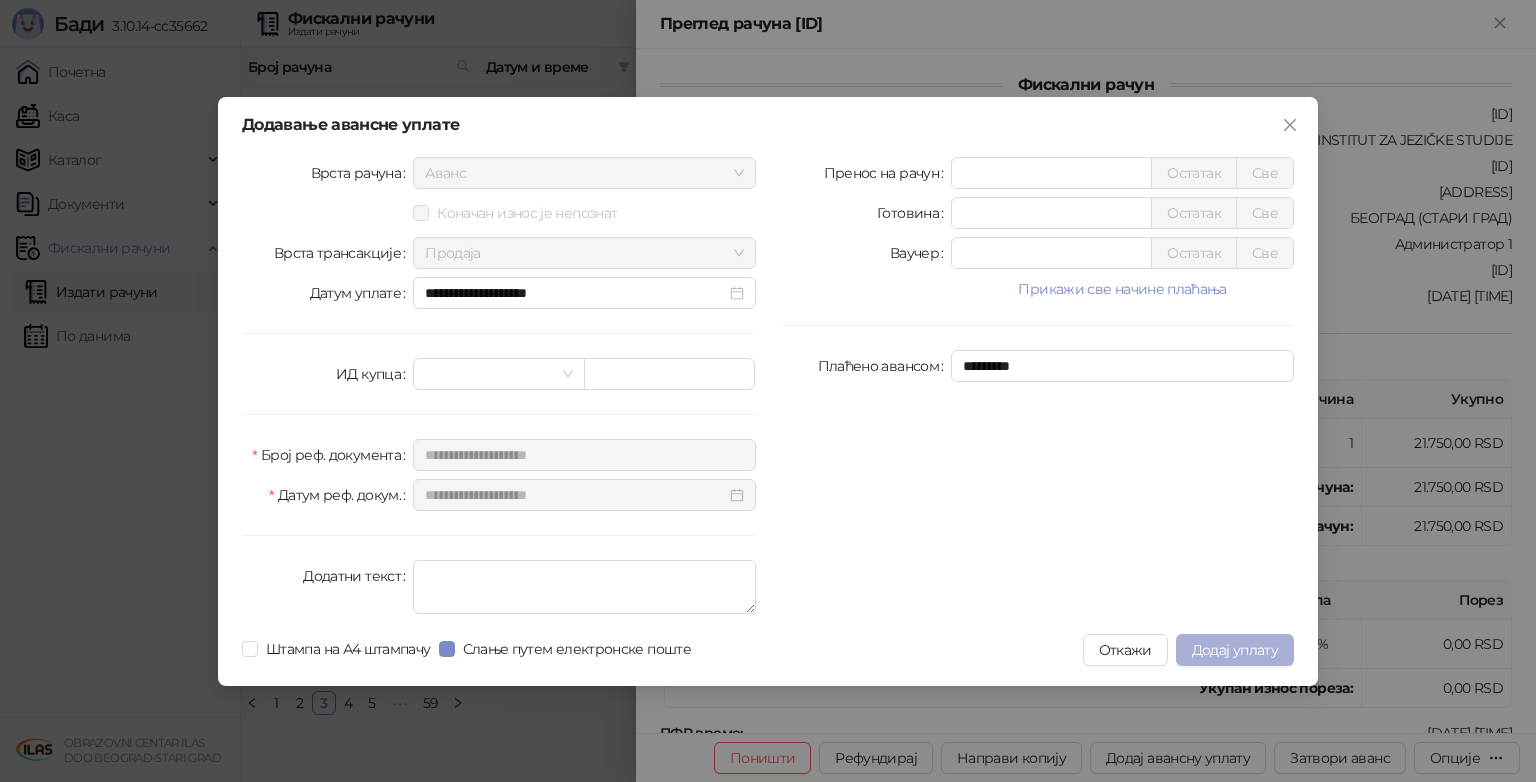 click on "Додај уплату" at bounding box center (1235, 650) 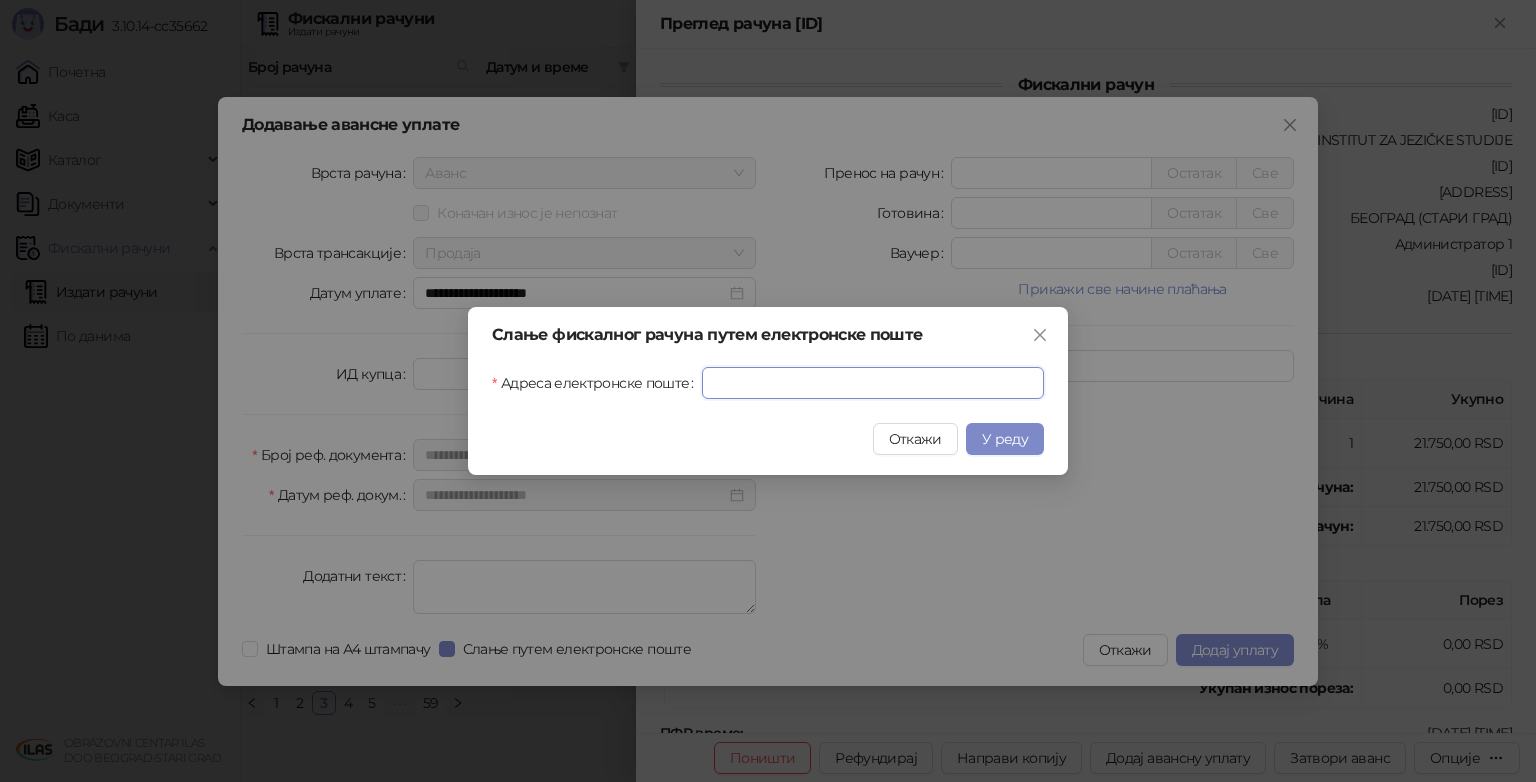 click on "Адреса електронске поште" at bounding box center [873, 383] 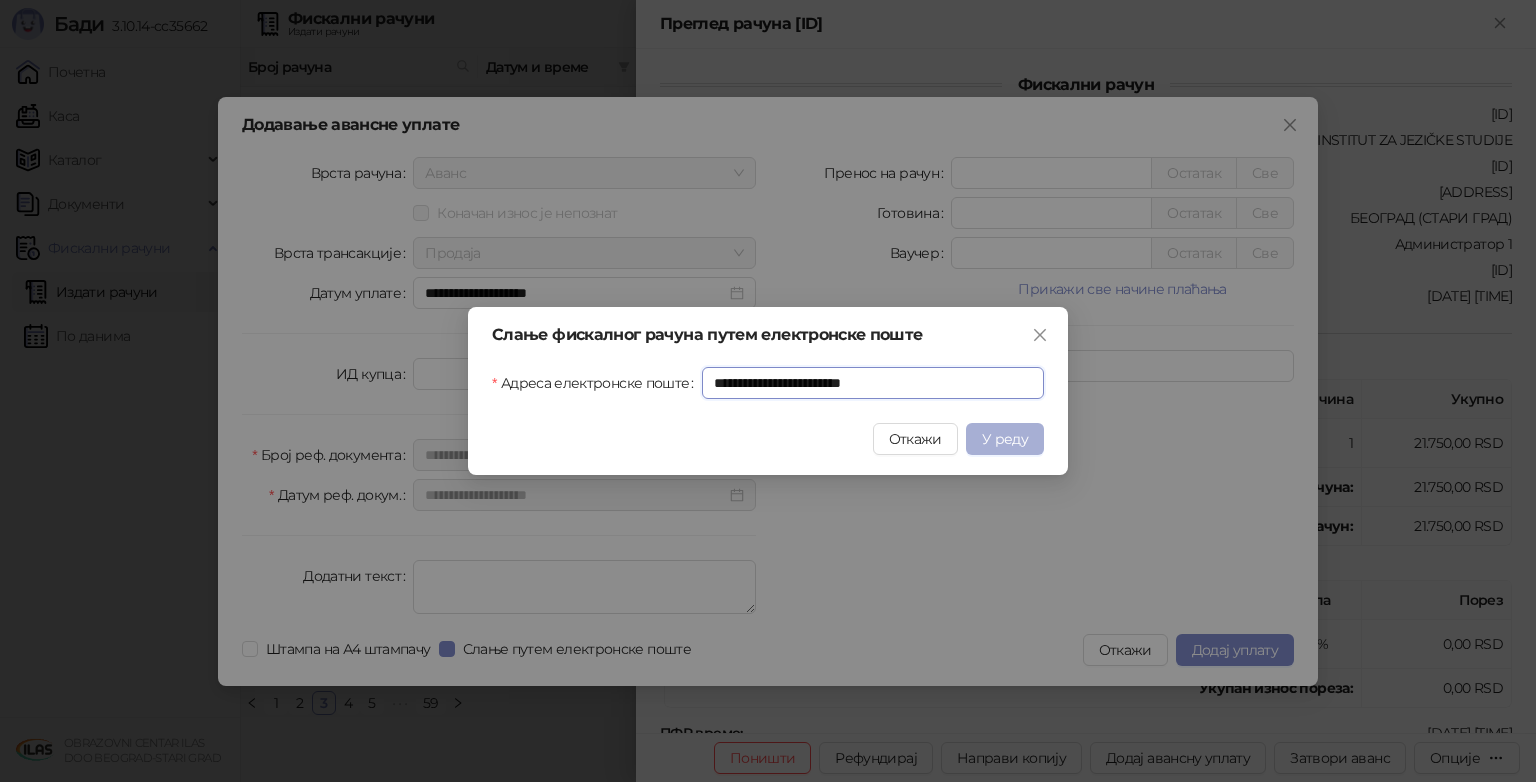 type on "**********" 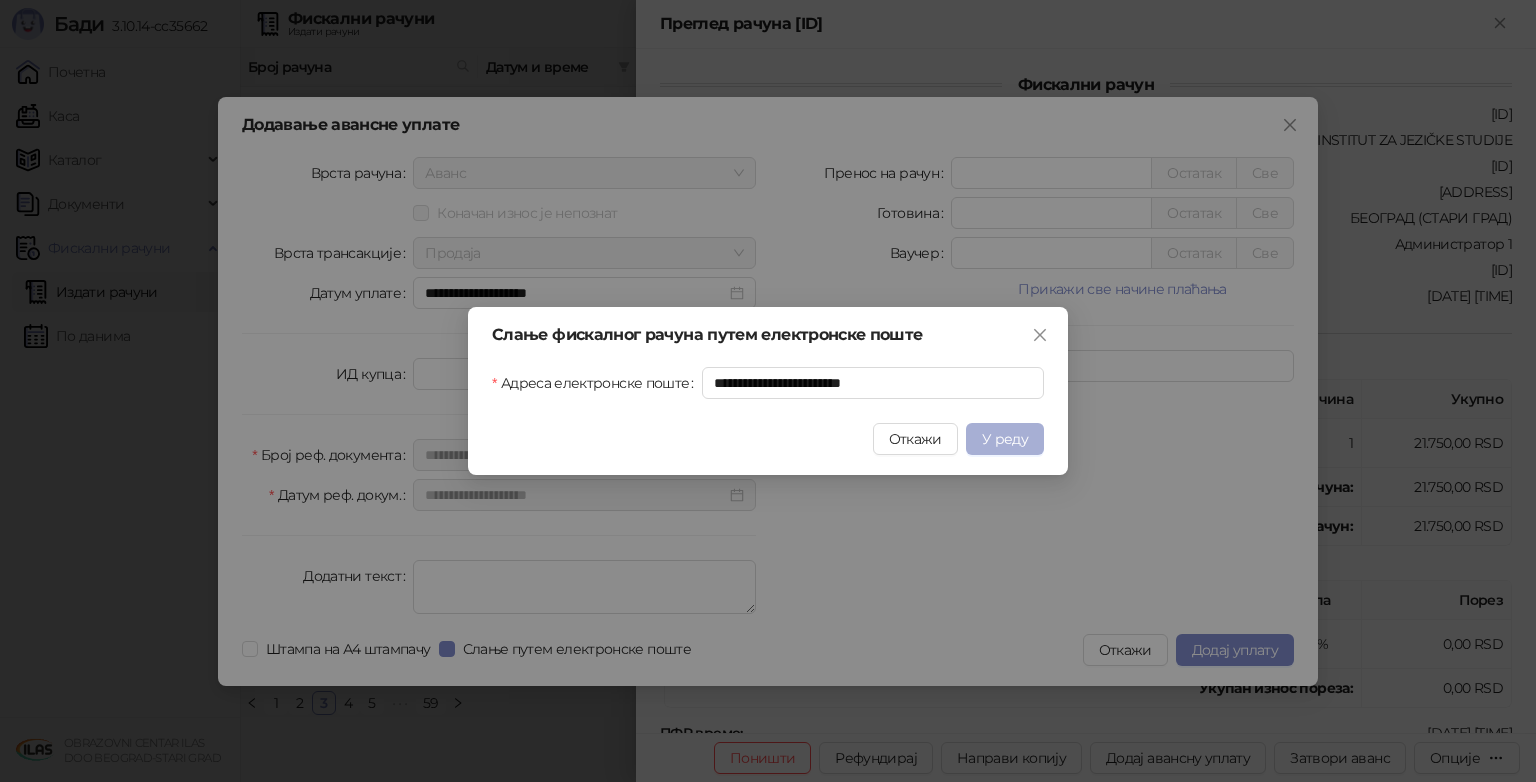 click on "У реду" at bounding box center [1005, 439] 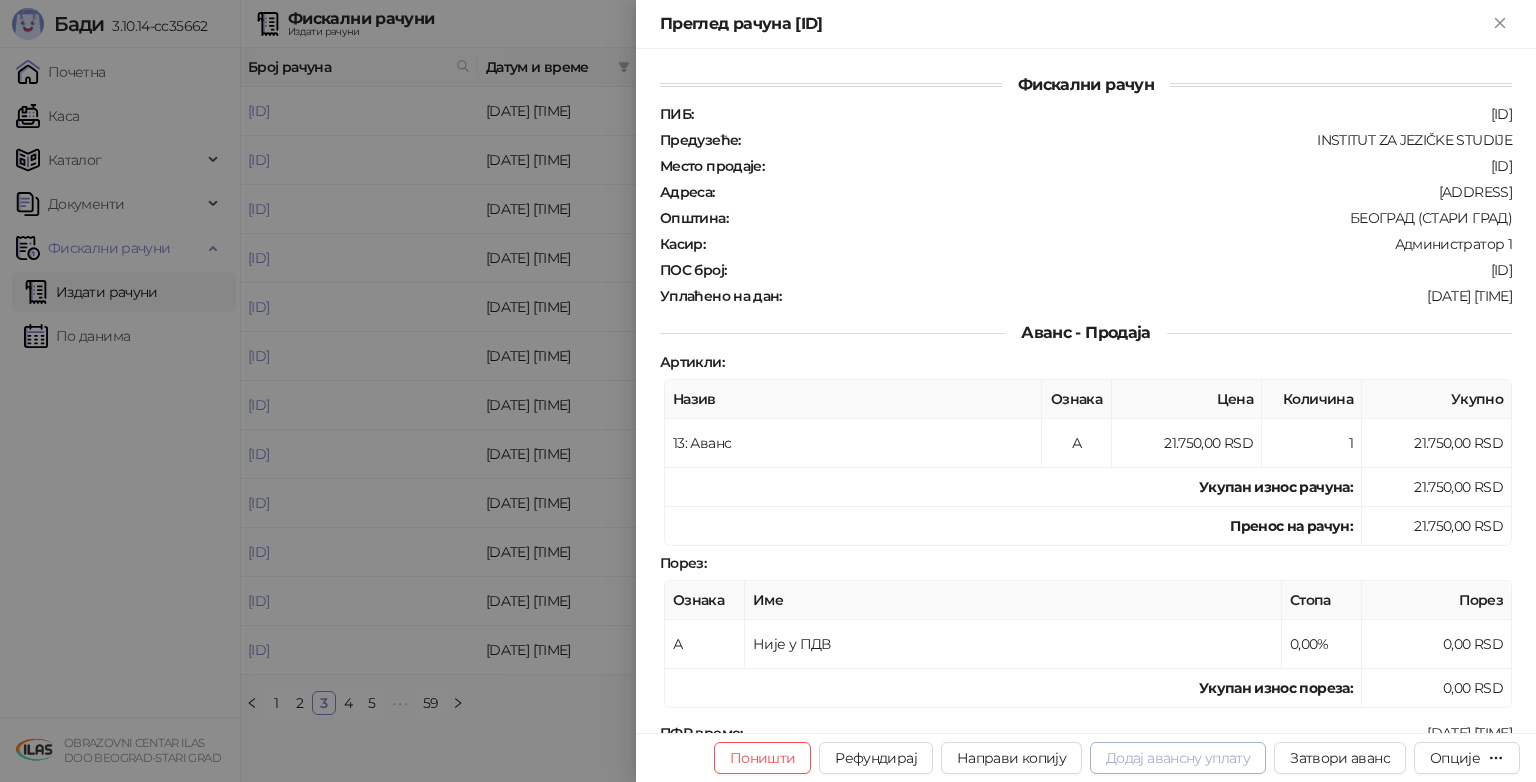 click on "Додај авансну уплату" at bounding box center (1178, 758) 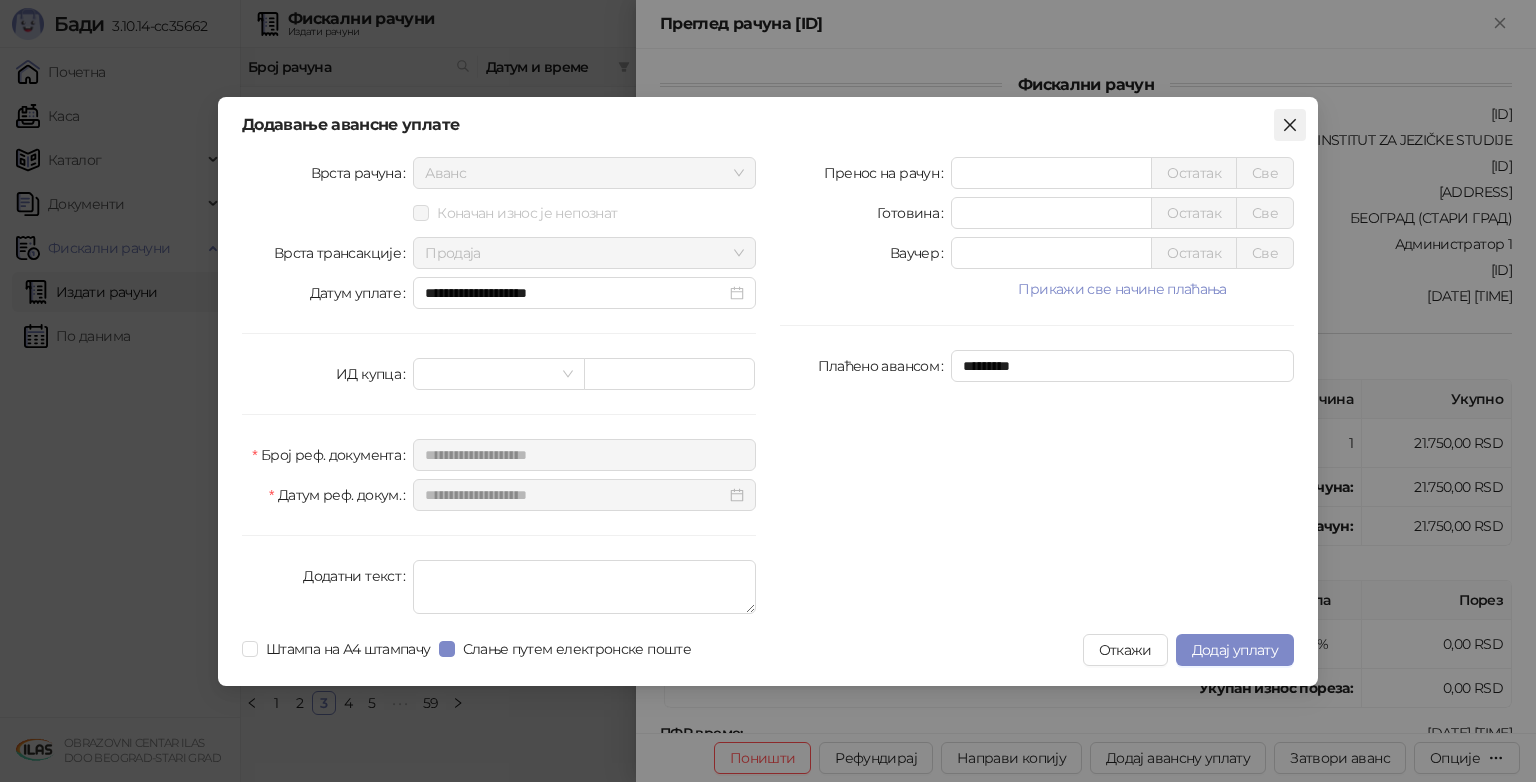 click 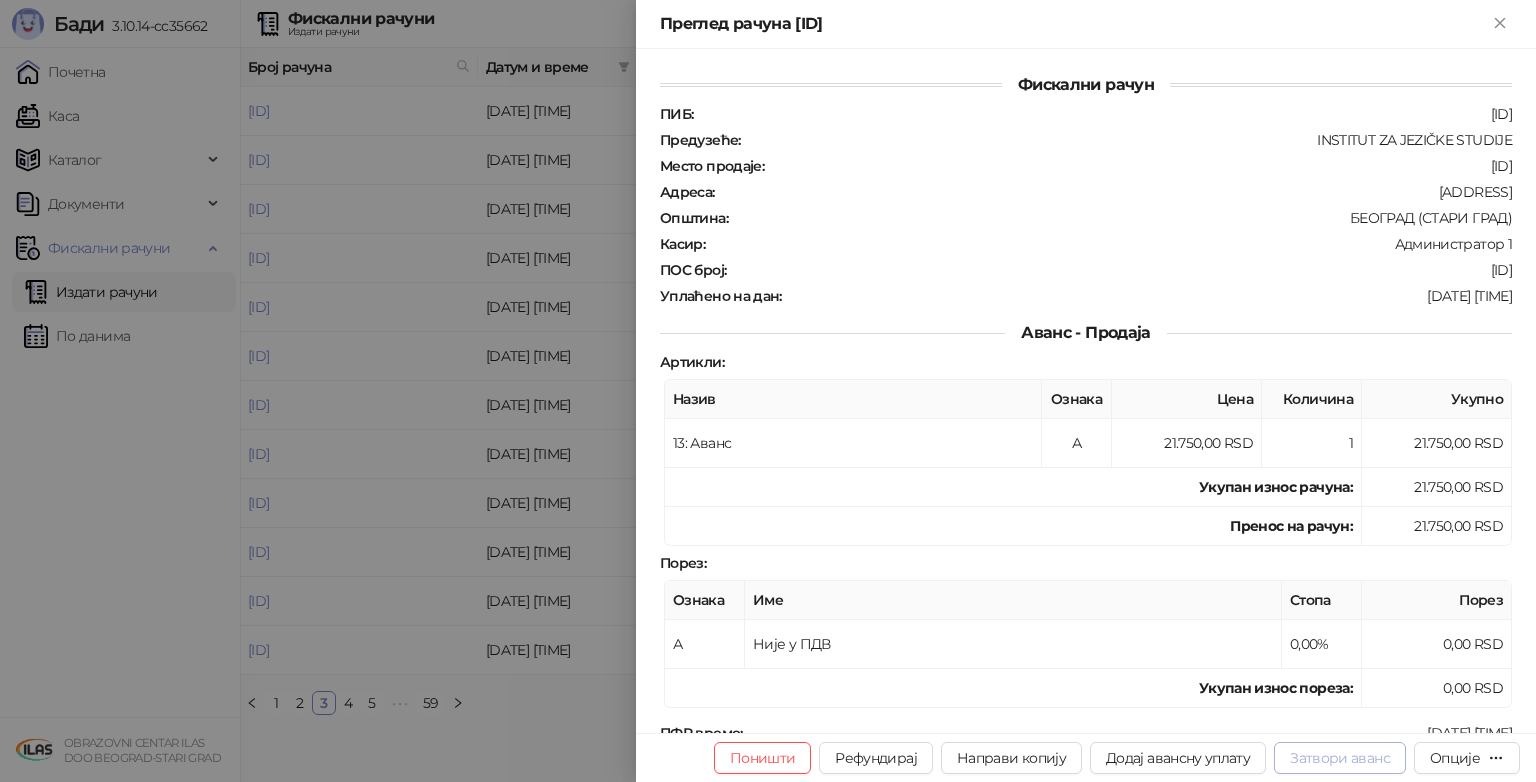 click on "Затвори аванс" at bounding box center (1340, 758) 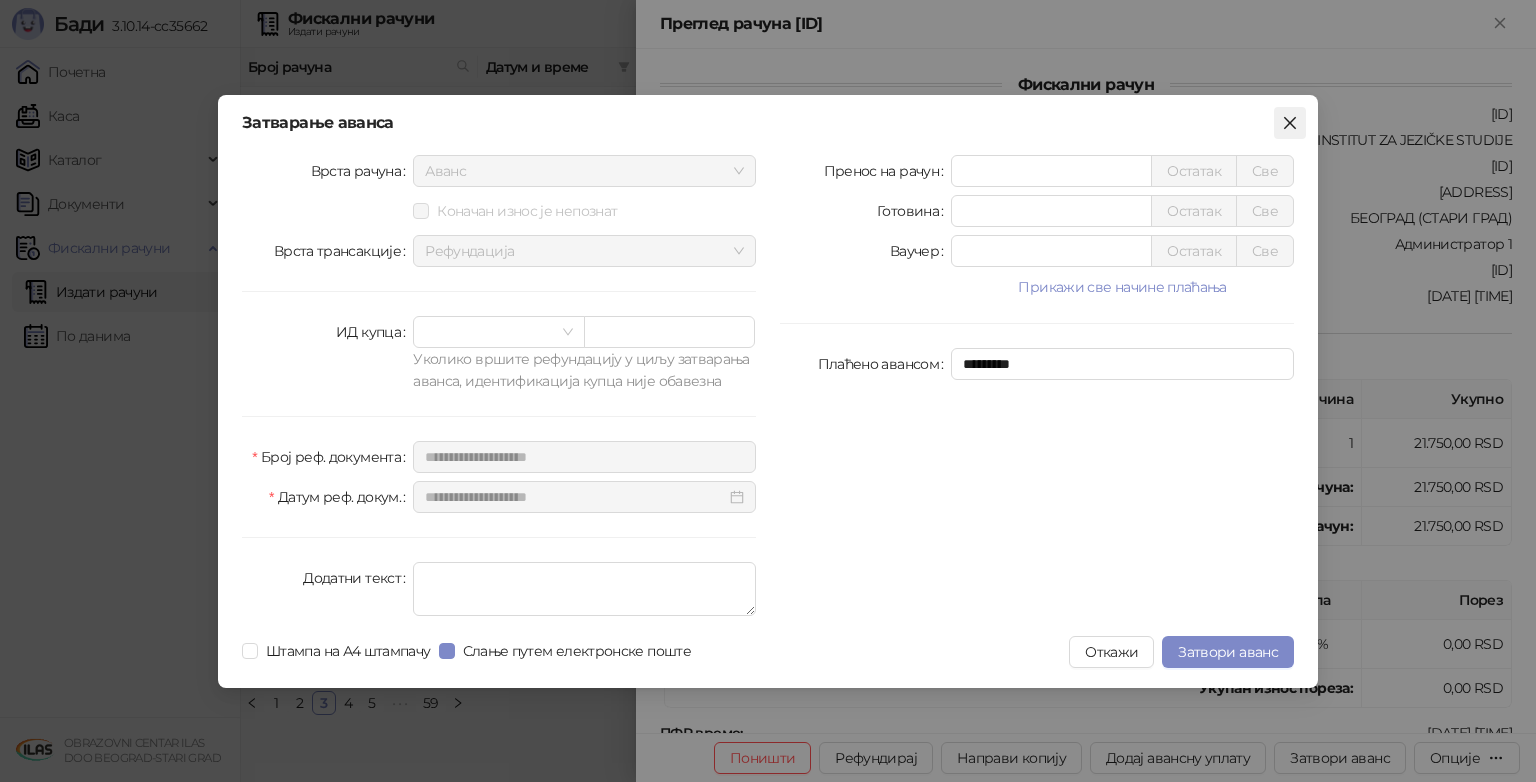 click 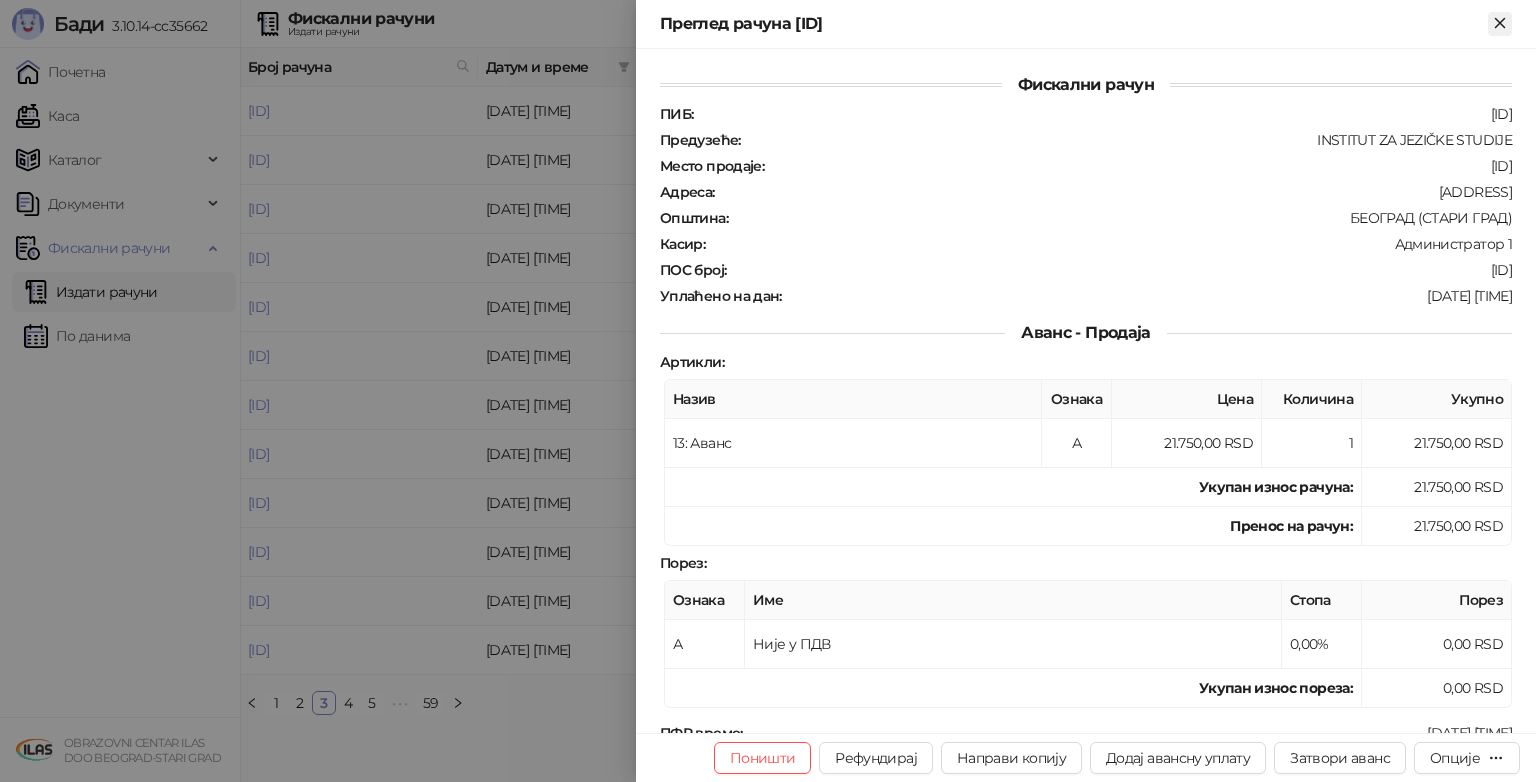 click 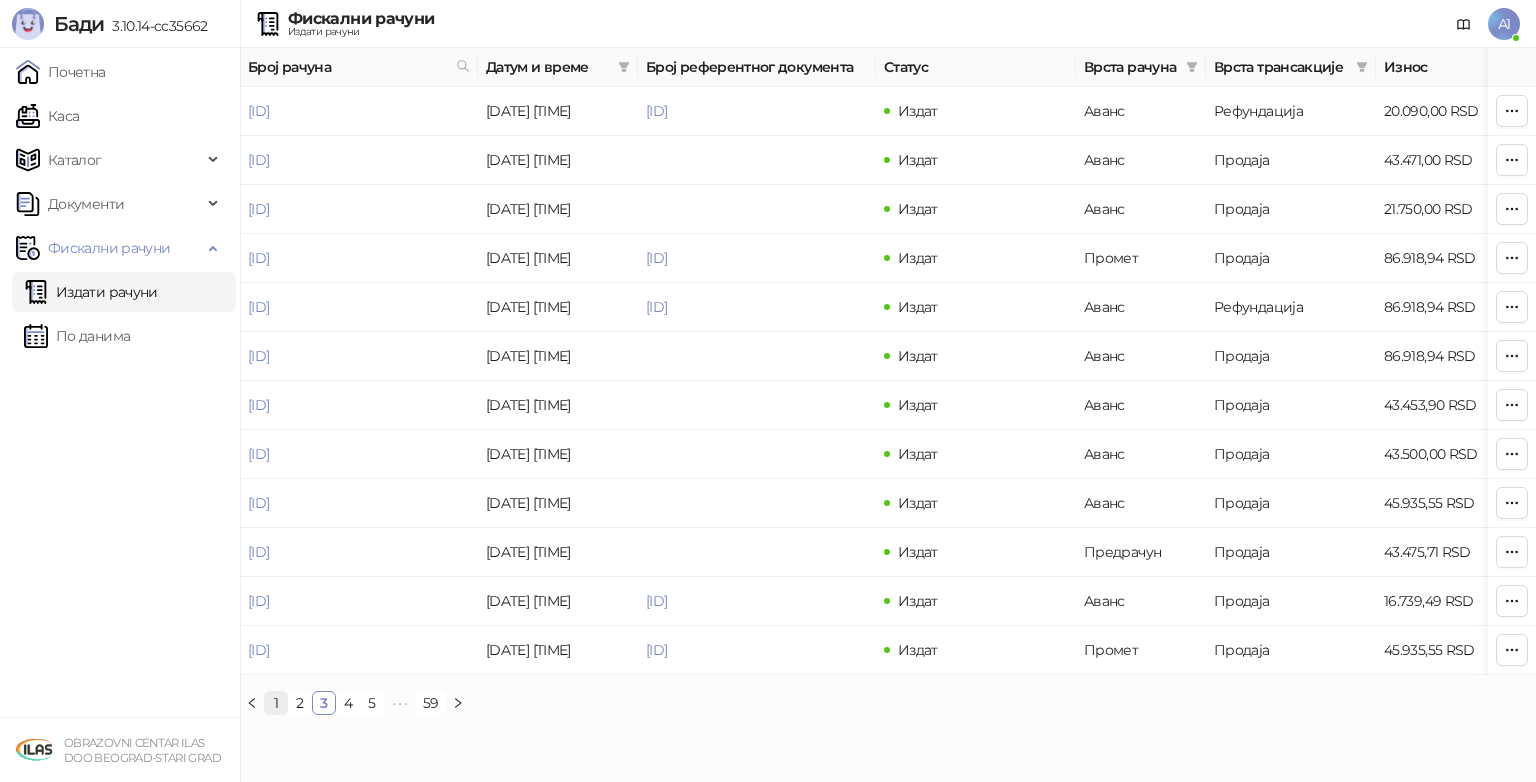 click on "1" at bounding box center (276, 703) 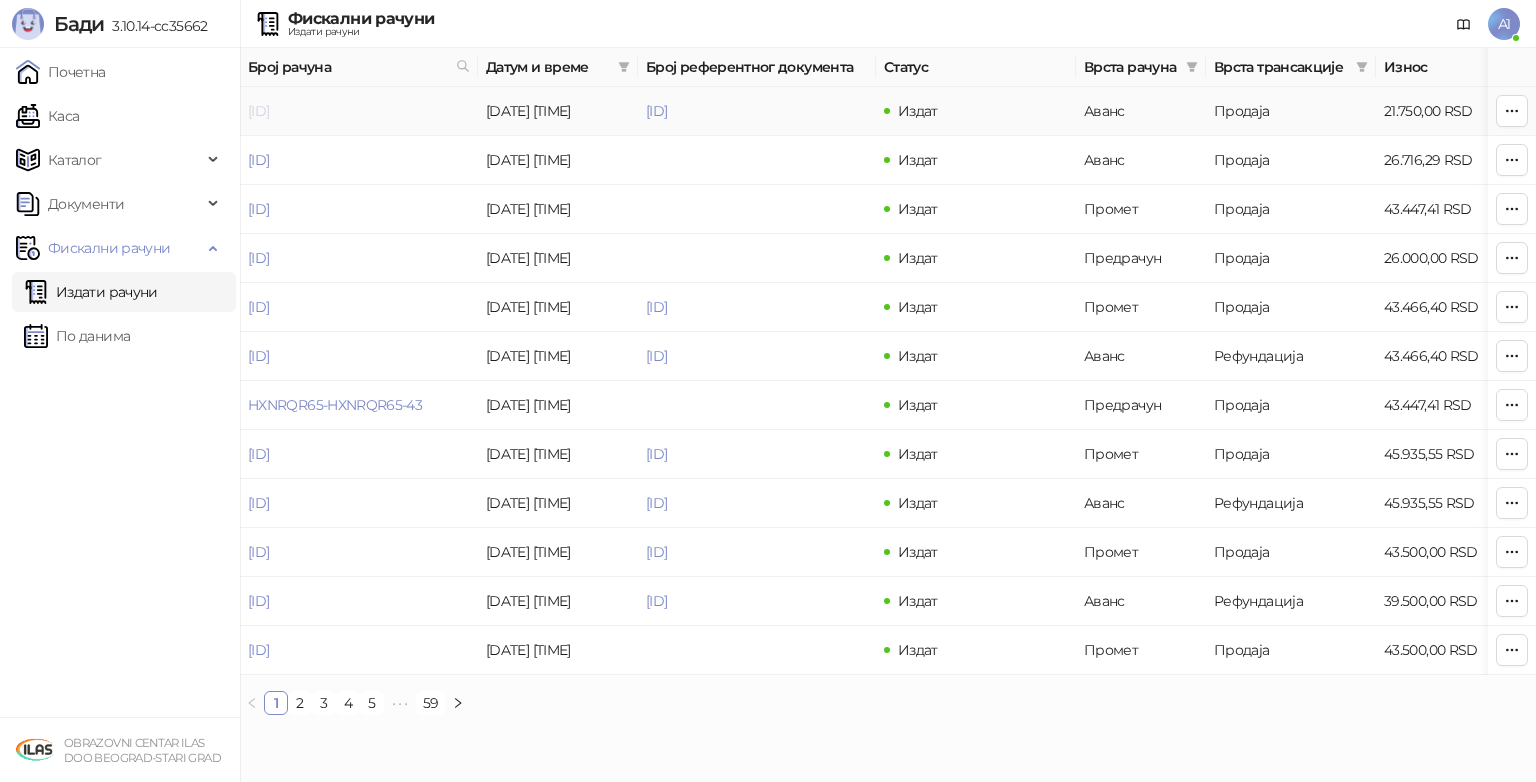 click on "[ID]" at bounding box center [258, 111] 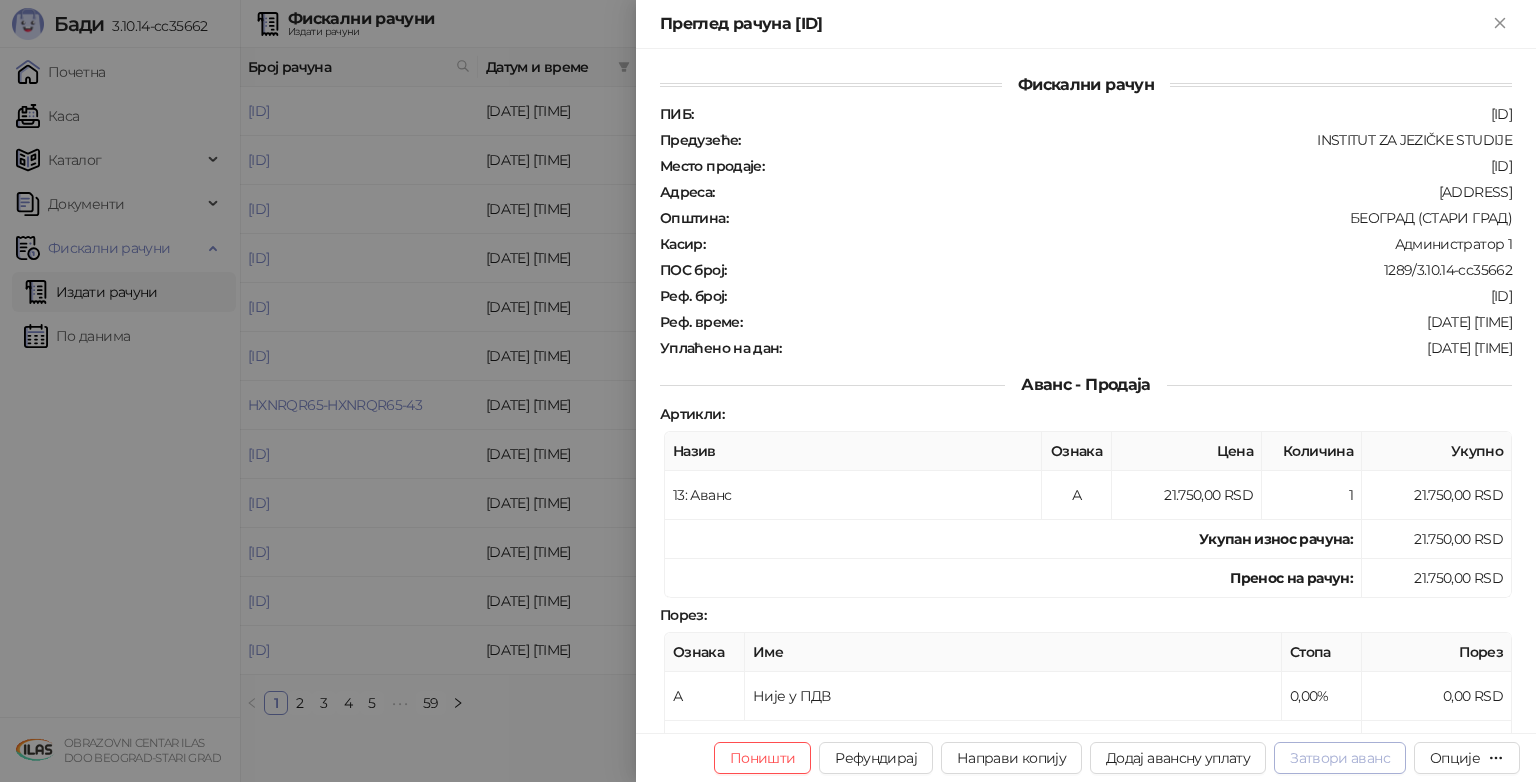 click on "Затвори аванс" at bounding box center [1340, 758] 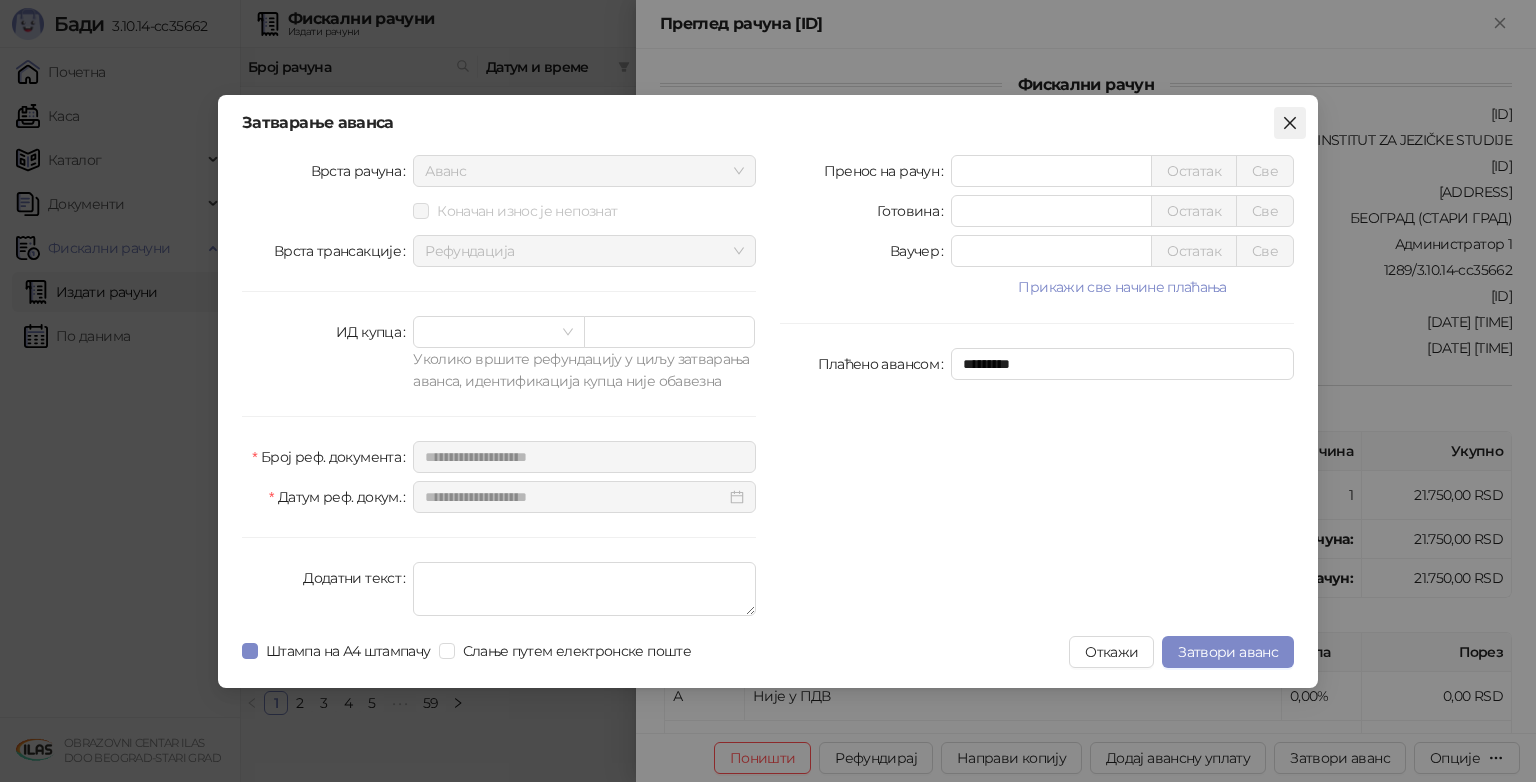 click 